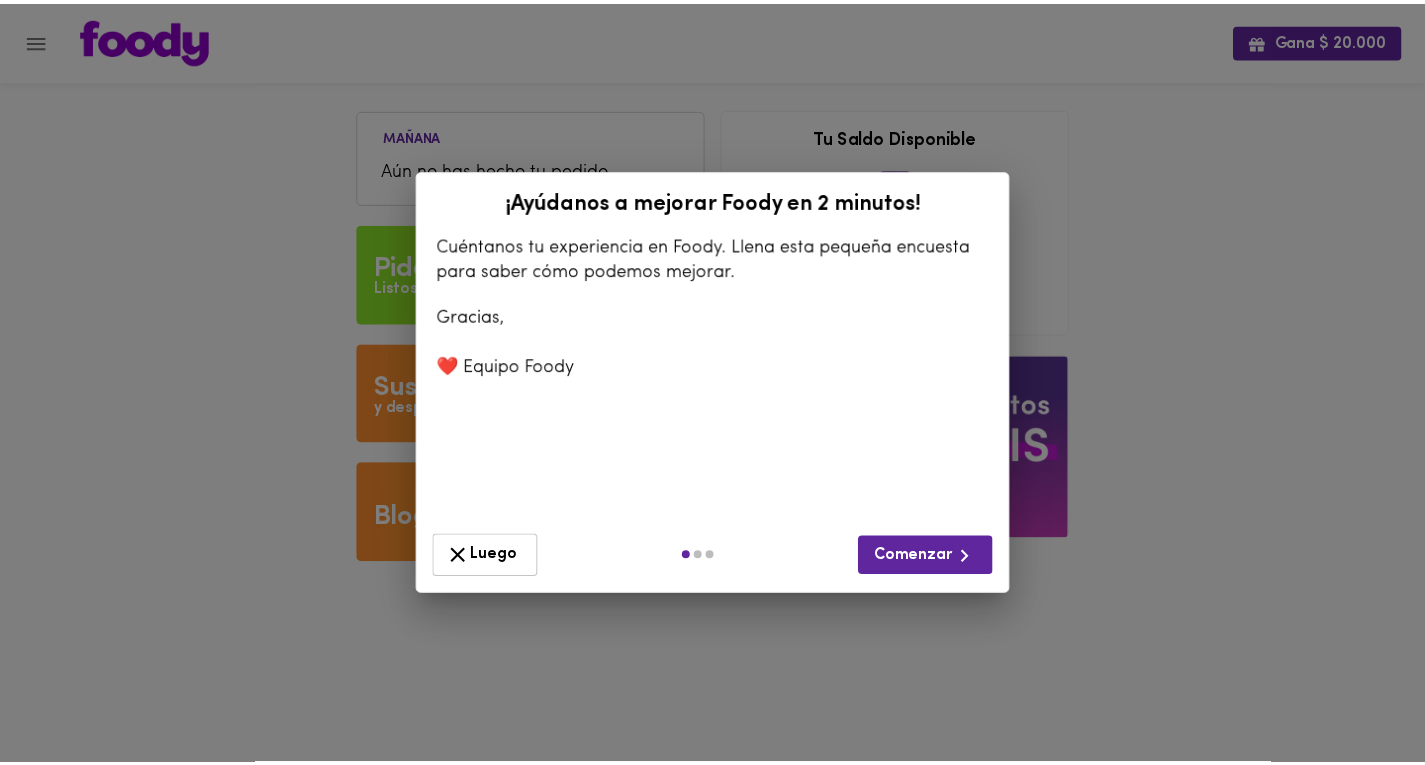 scroll, scrollTop: 0, scrollLeft: 0, axis: both 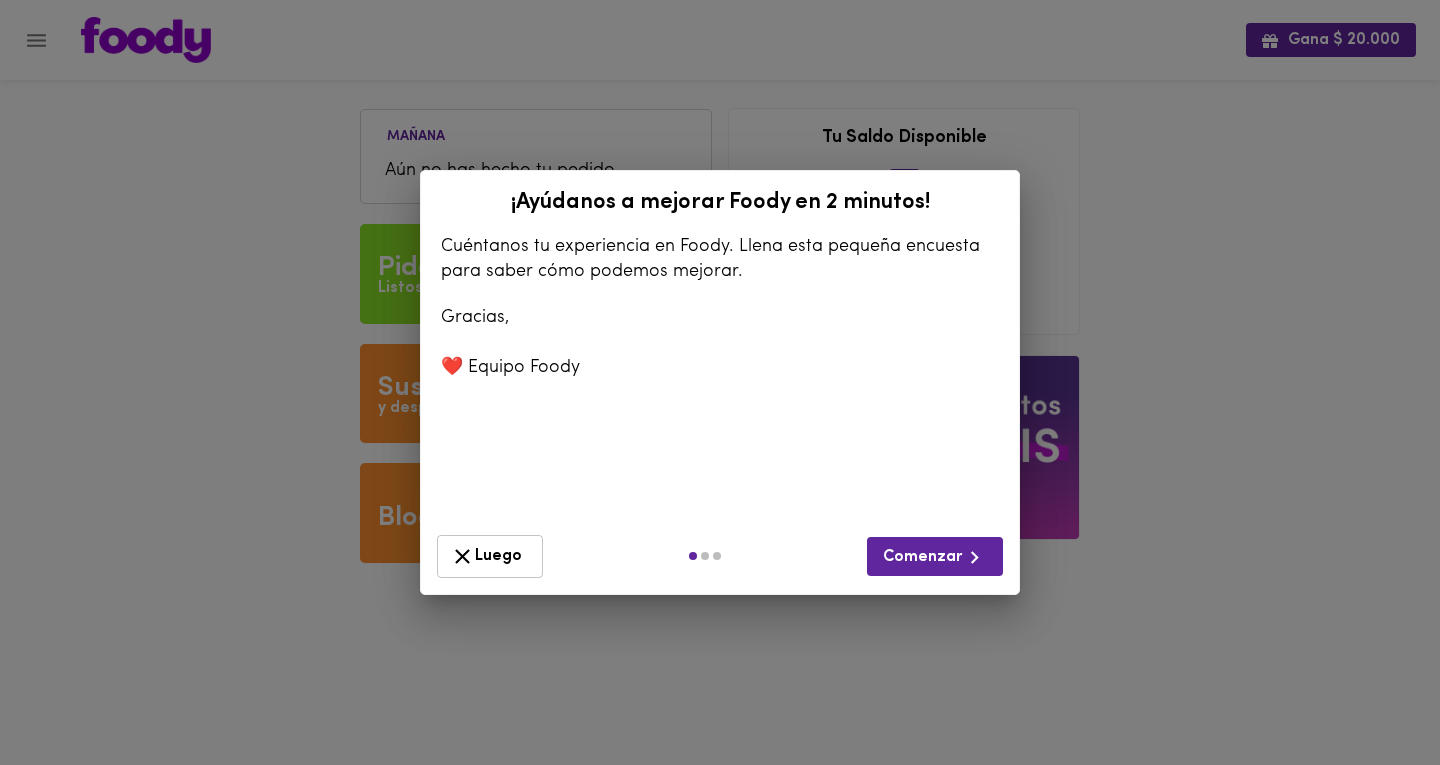 click on "Luego" at bounding box center (490, 556) 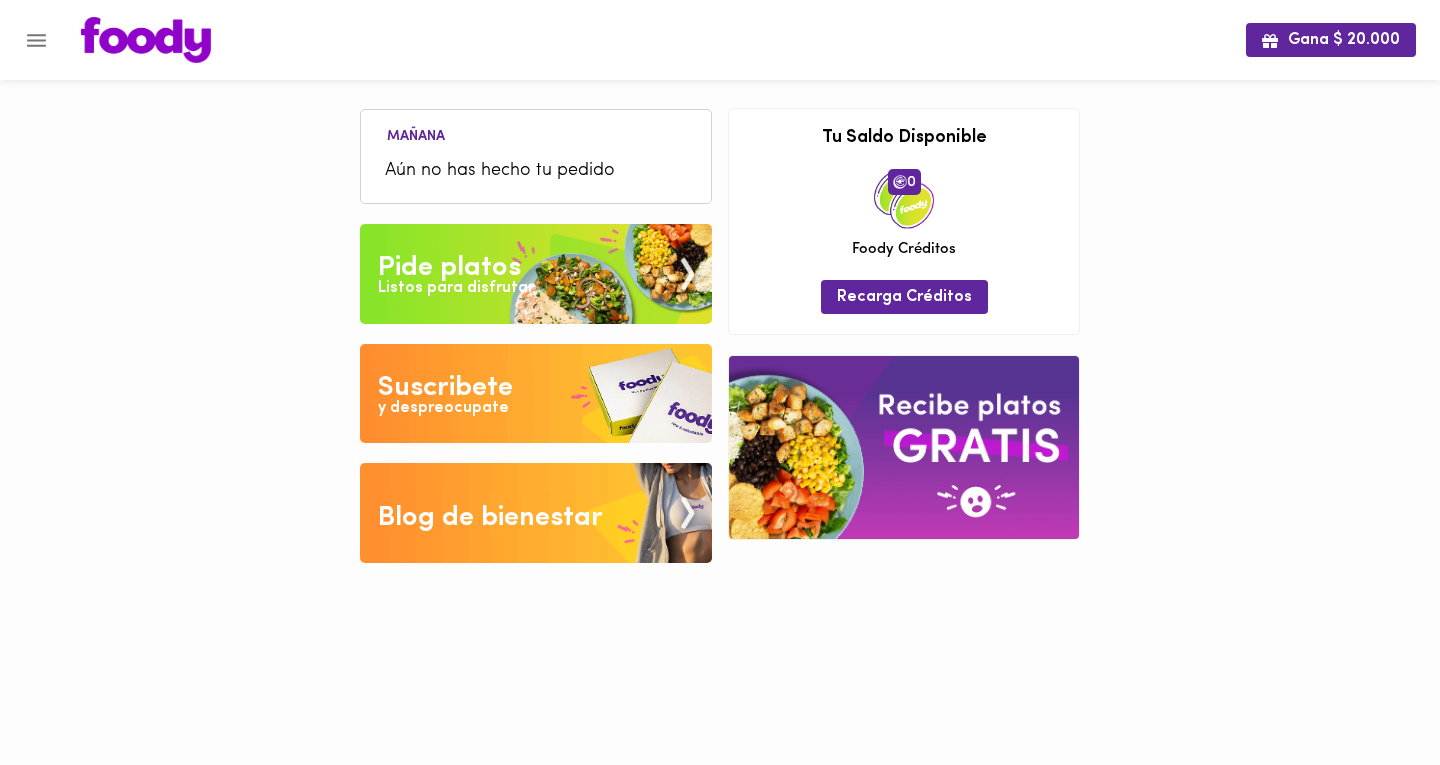 click on "Pide platos" at bounding box center [449, 268] 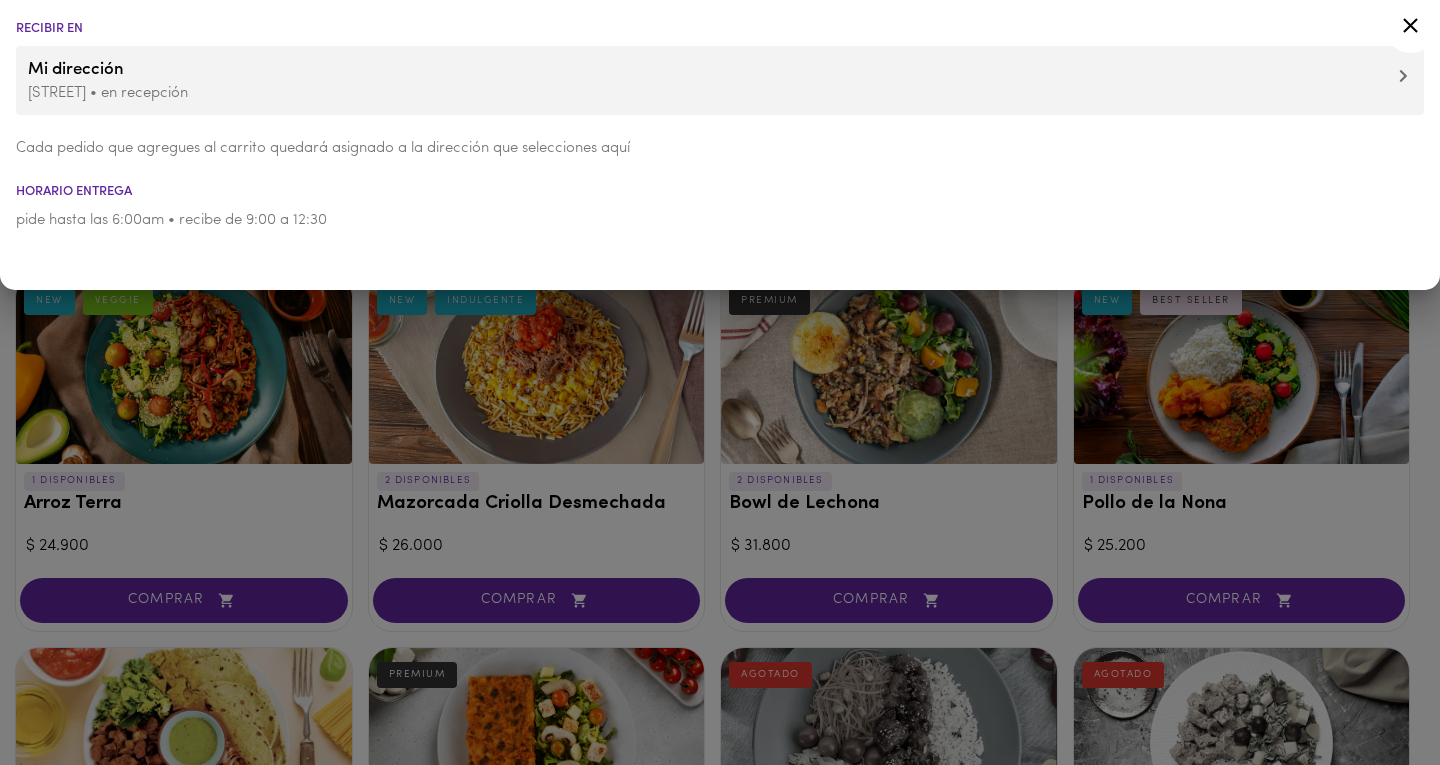 click on "Calle 64 # 1 15 • en recepción" at bounding box center [720, 93] 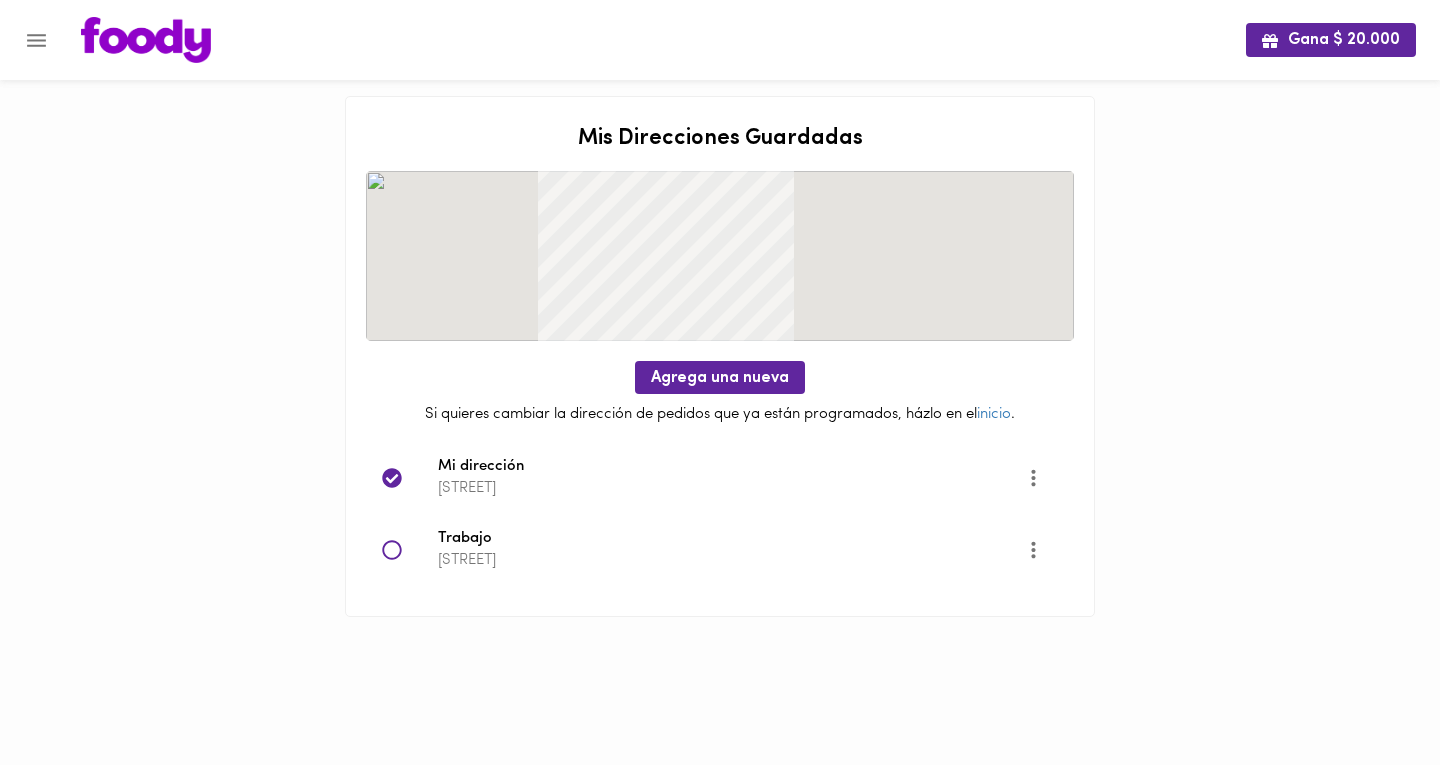 click 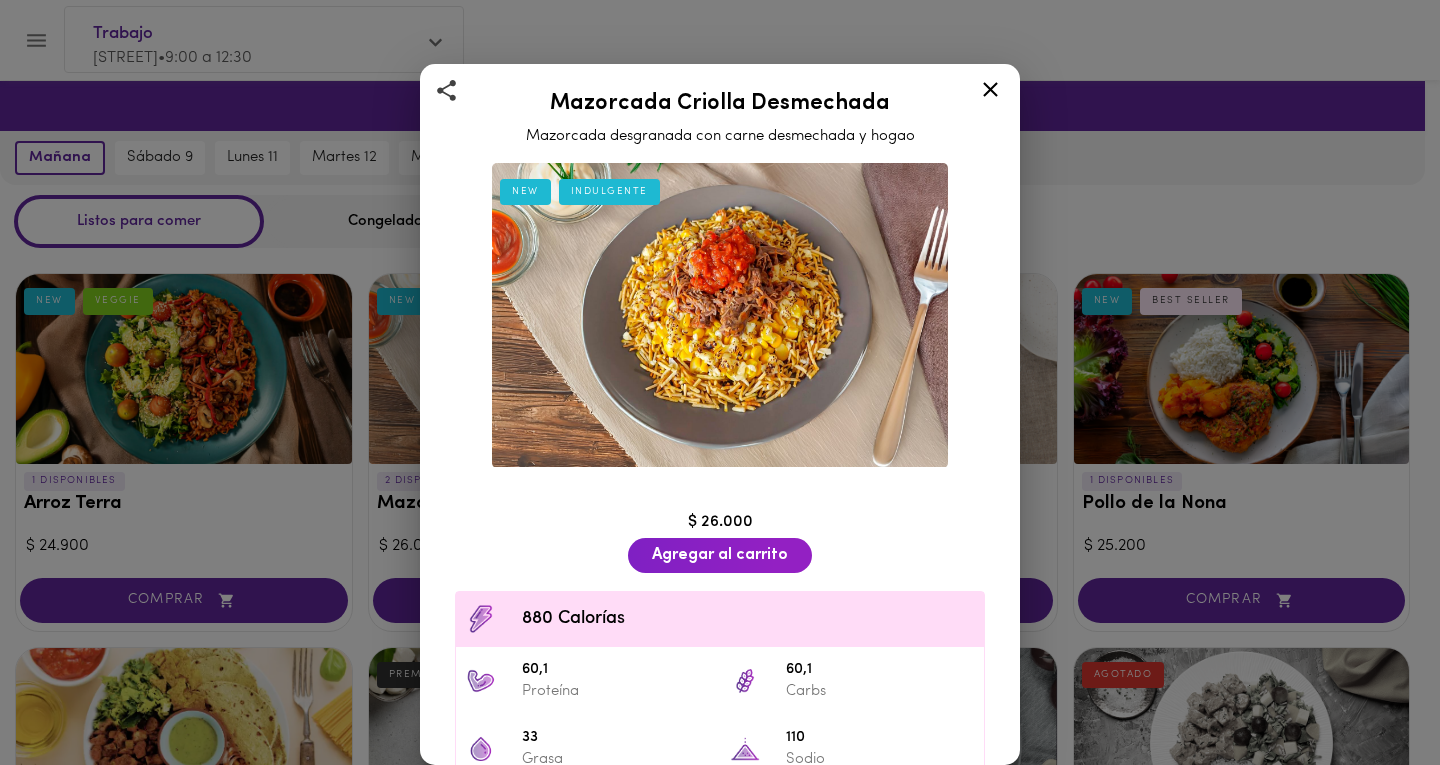 click 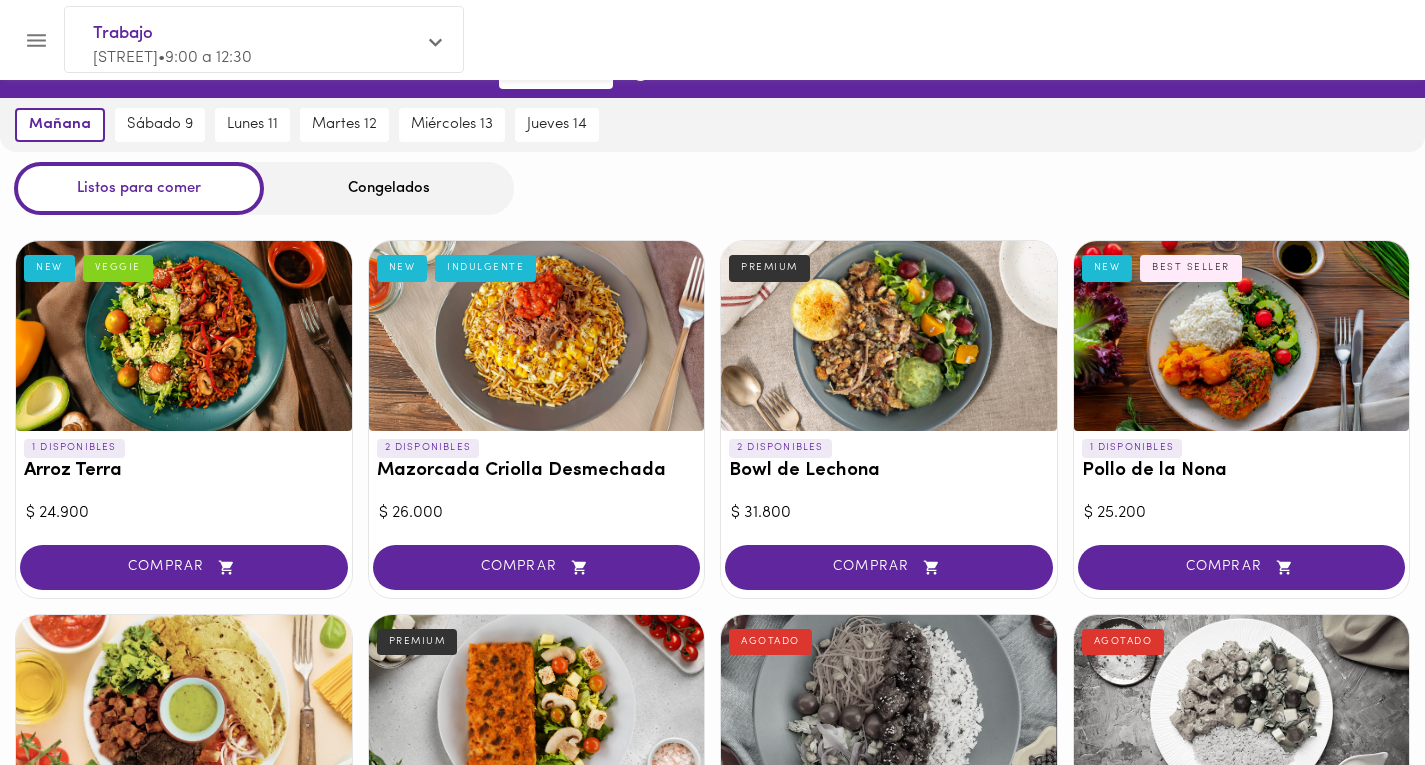 scroll, scrollTop: 0, scrollLeft: 0, axis: both 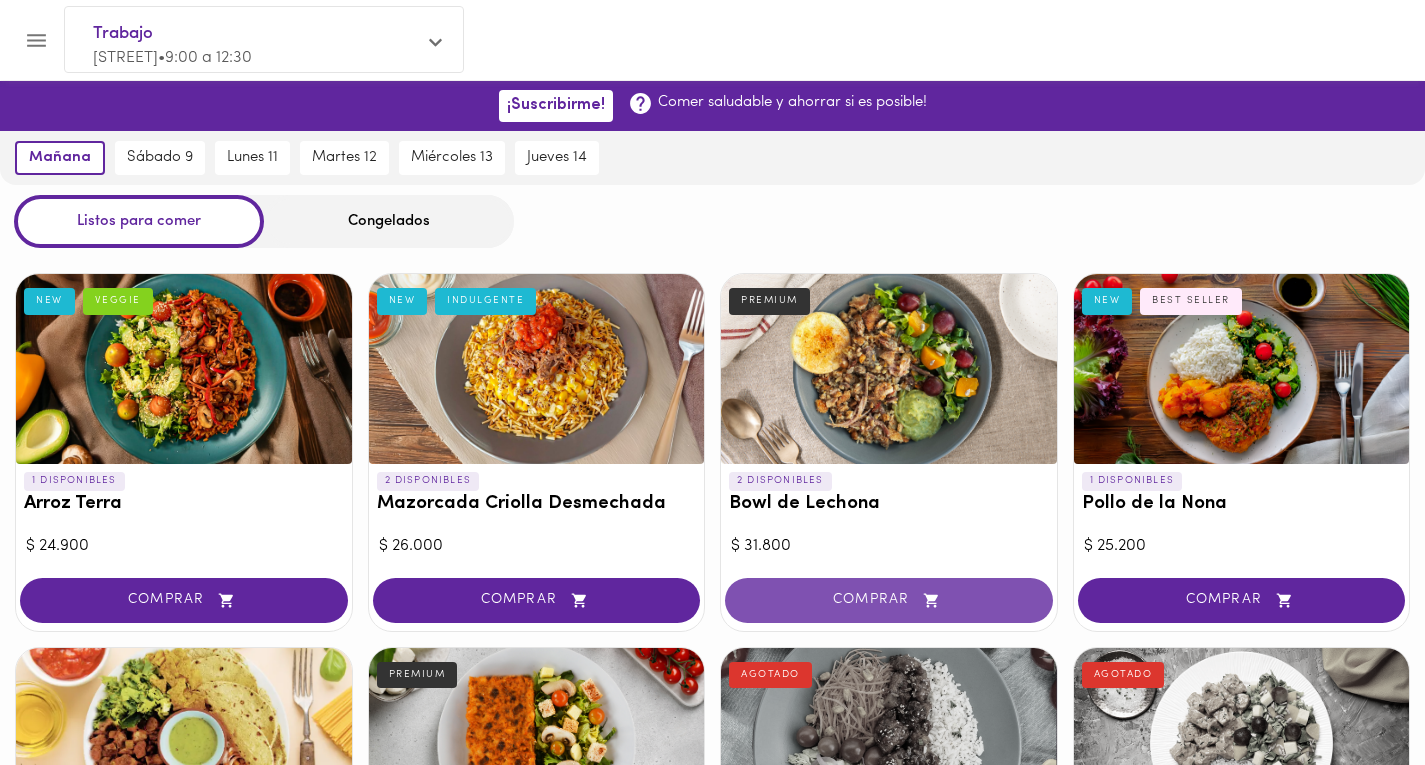 click on "COMPRAR" at bounding box center [889, 600] 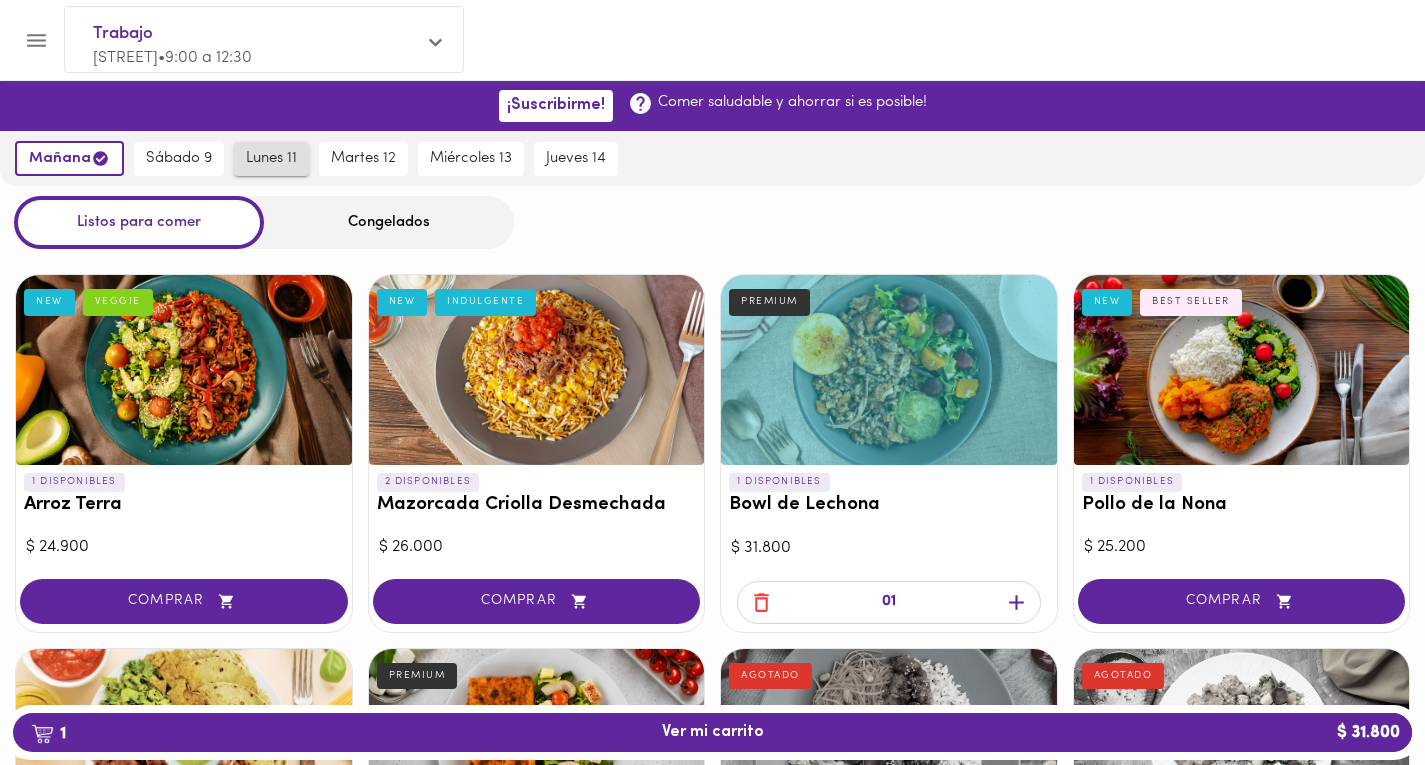 click on "lunes 11" at bounding box center (271, 159) 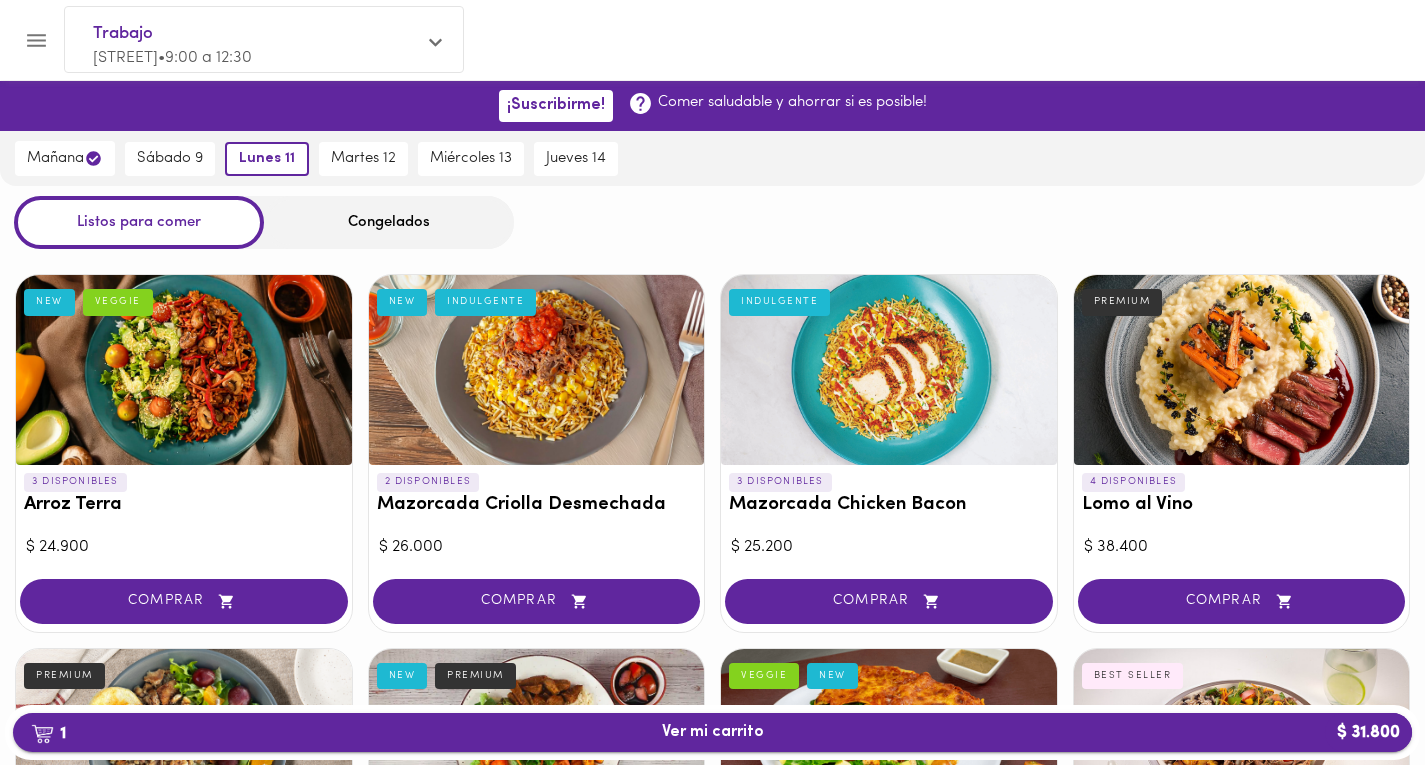 click on "1 Ver mi carrito $ 31.800" at bounding box center [712, 732] 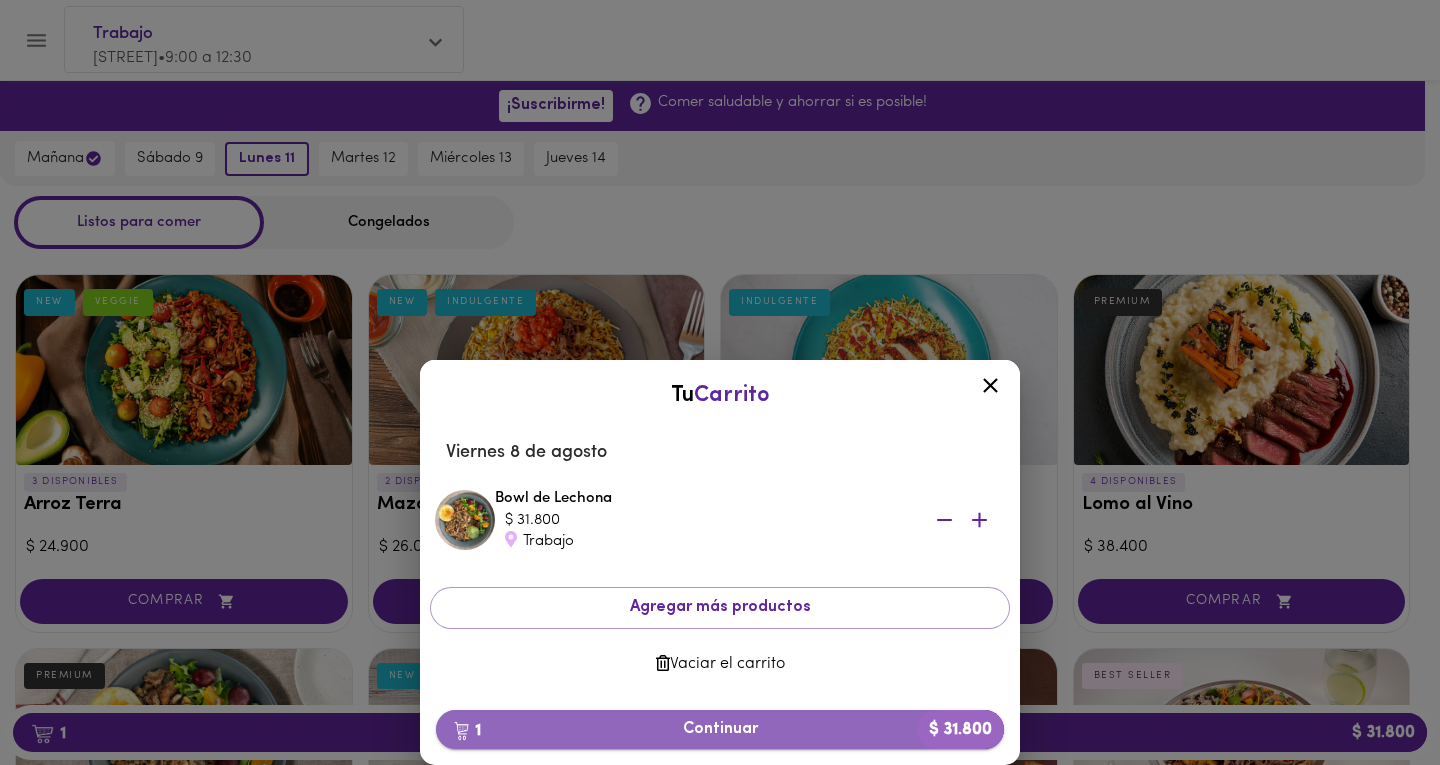 click on "1 Continuar $ 31.800" at bounding box center (720, 729) 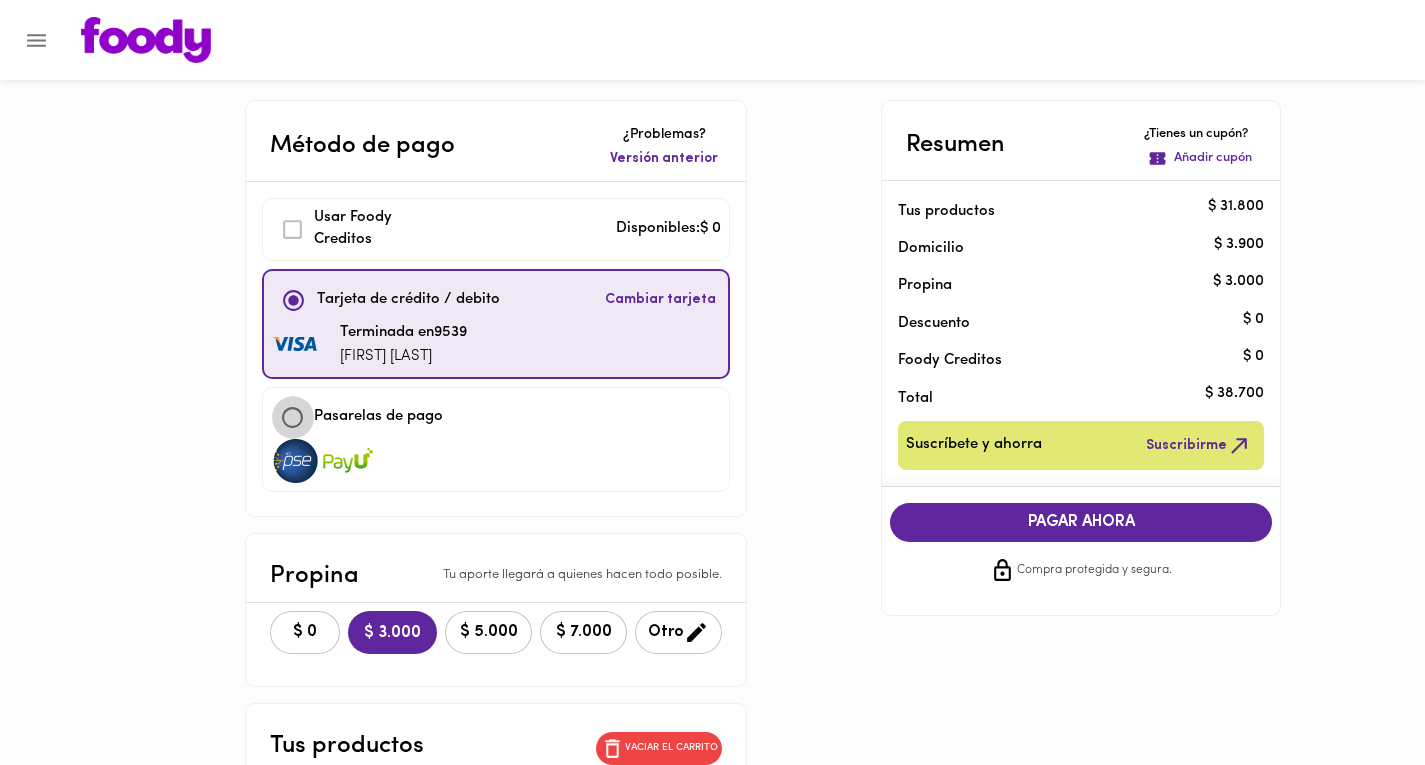 click at bounding box center [292, 417] 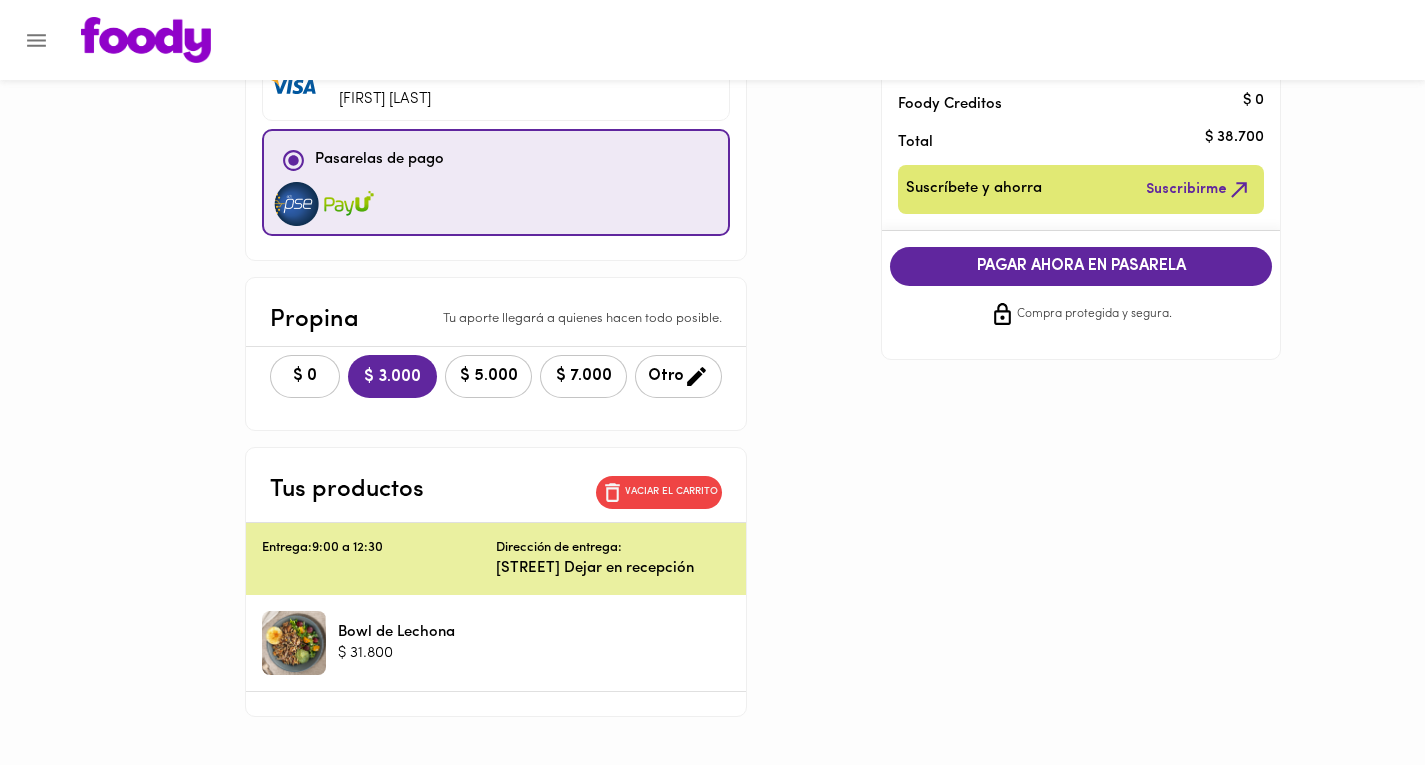 scroll, scrollTop: 258, scrollLeft: 0, axis: vertical 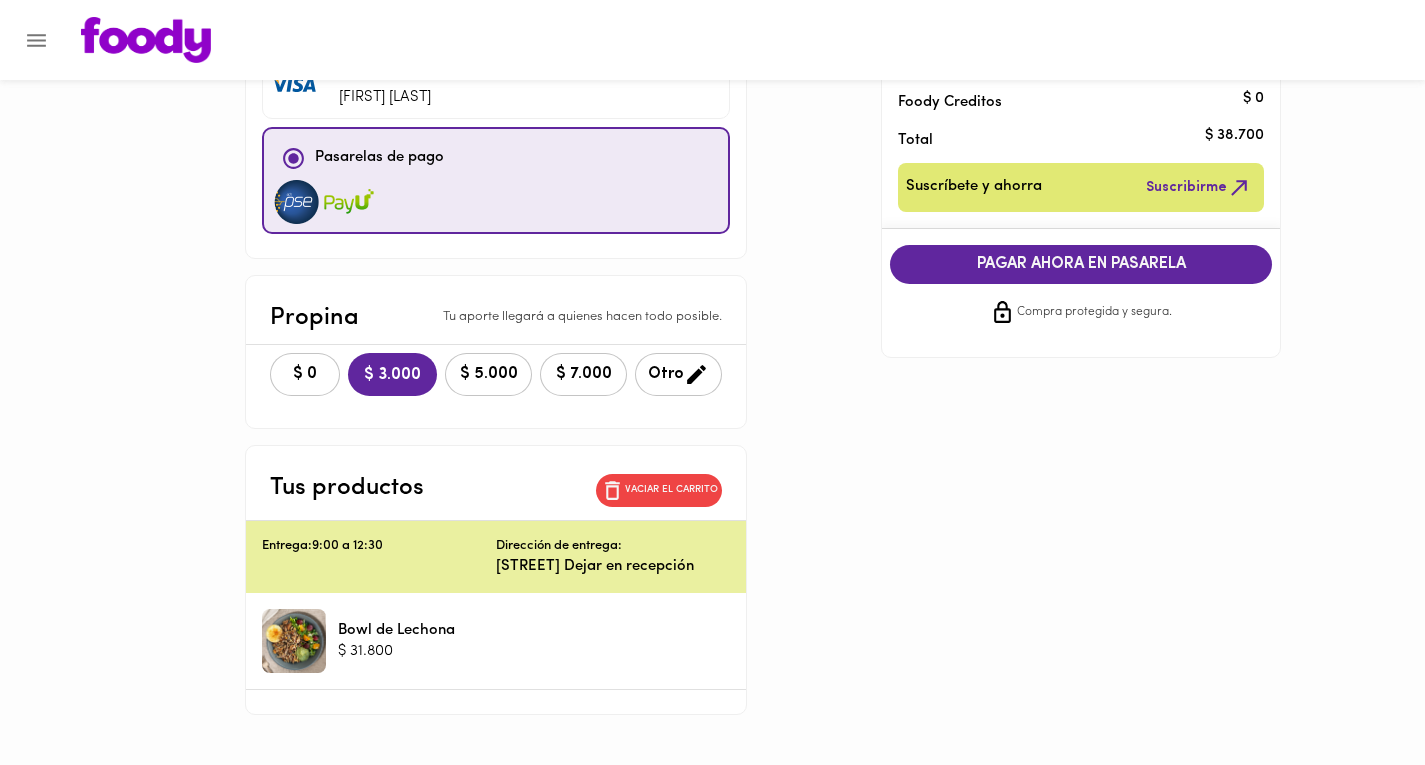 click on "PAGAR AHORA EN PASARELA" at bounding box center (1081, 264) 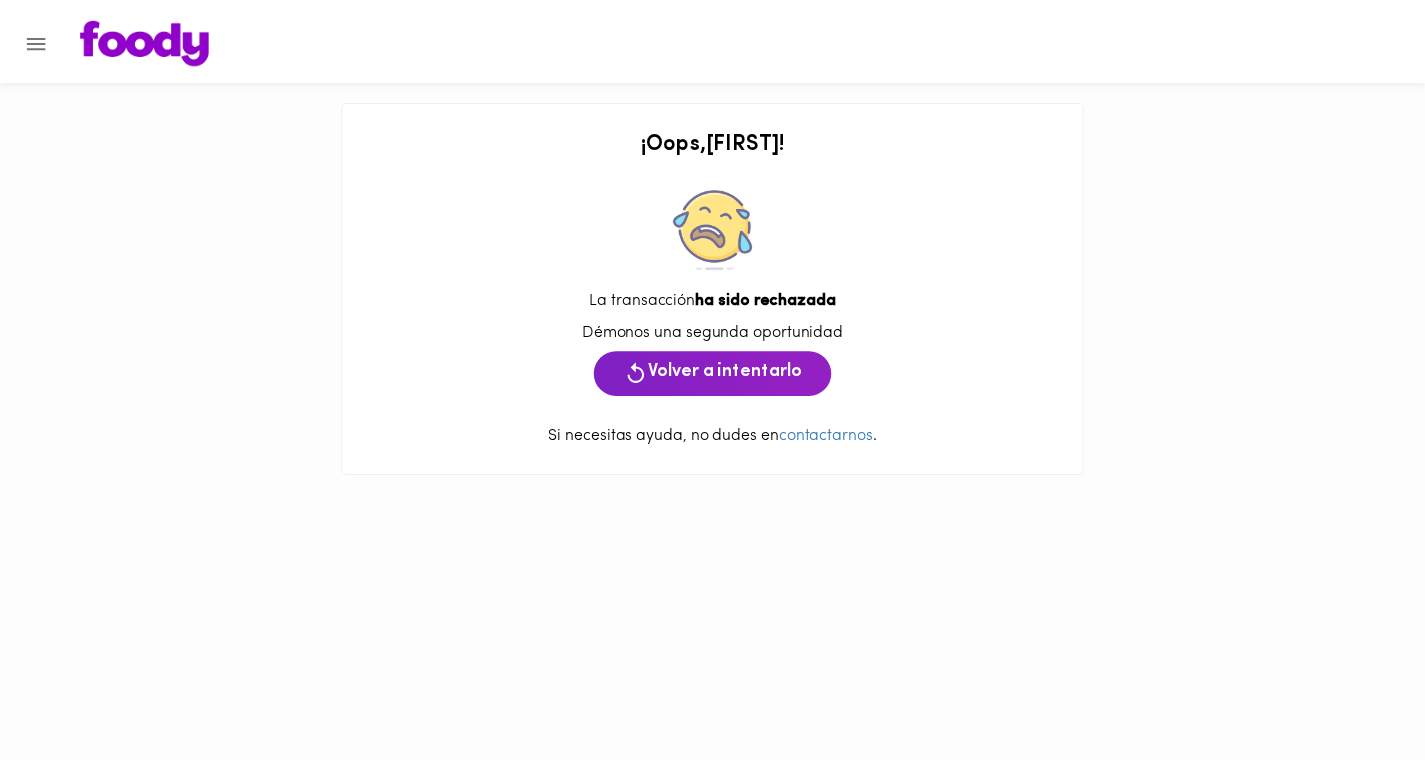 scroll, scrollTop: 0, scrollLeft: 0, axis: both 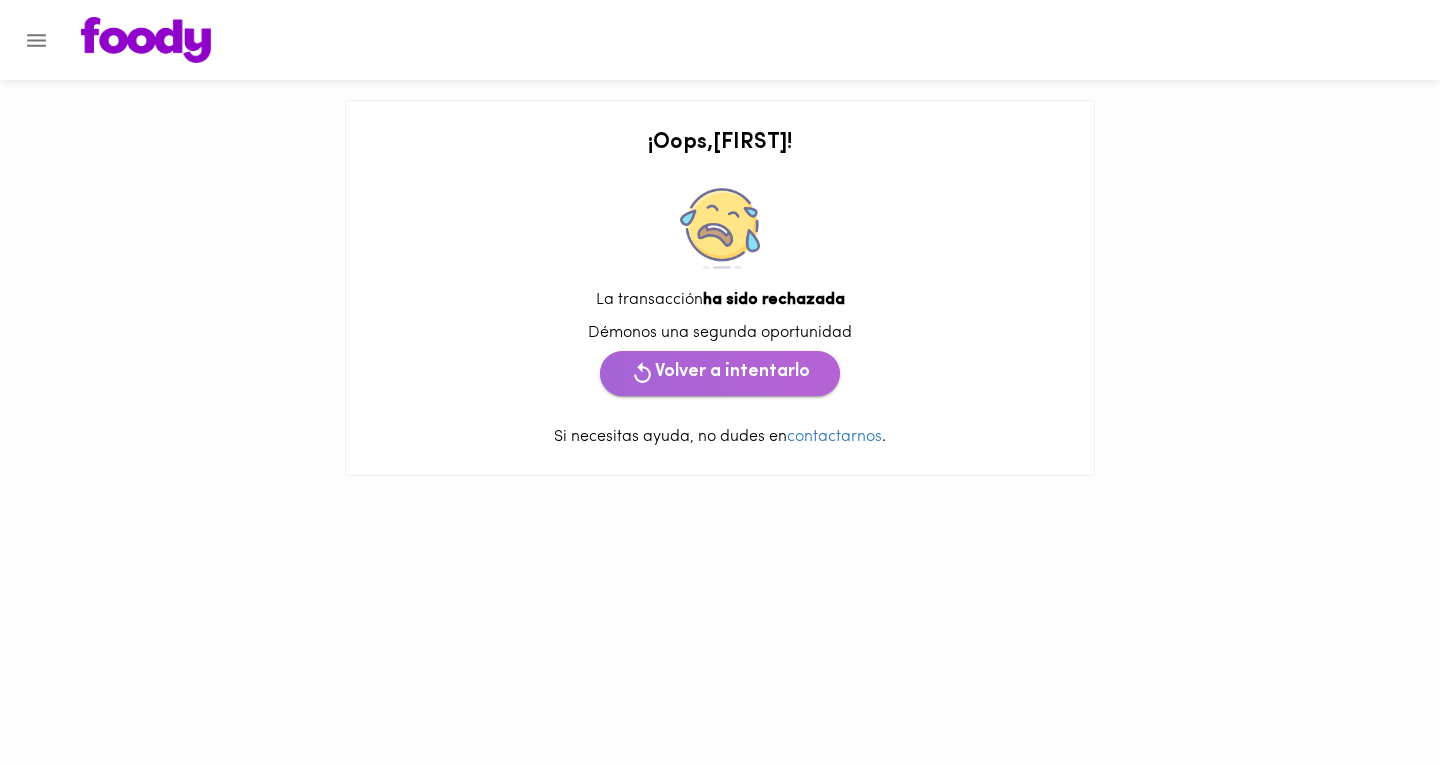 click on "Volver a intentarlo" at bounding box center [720, 373] 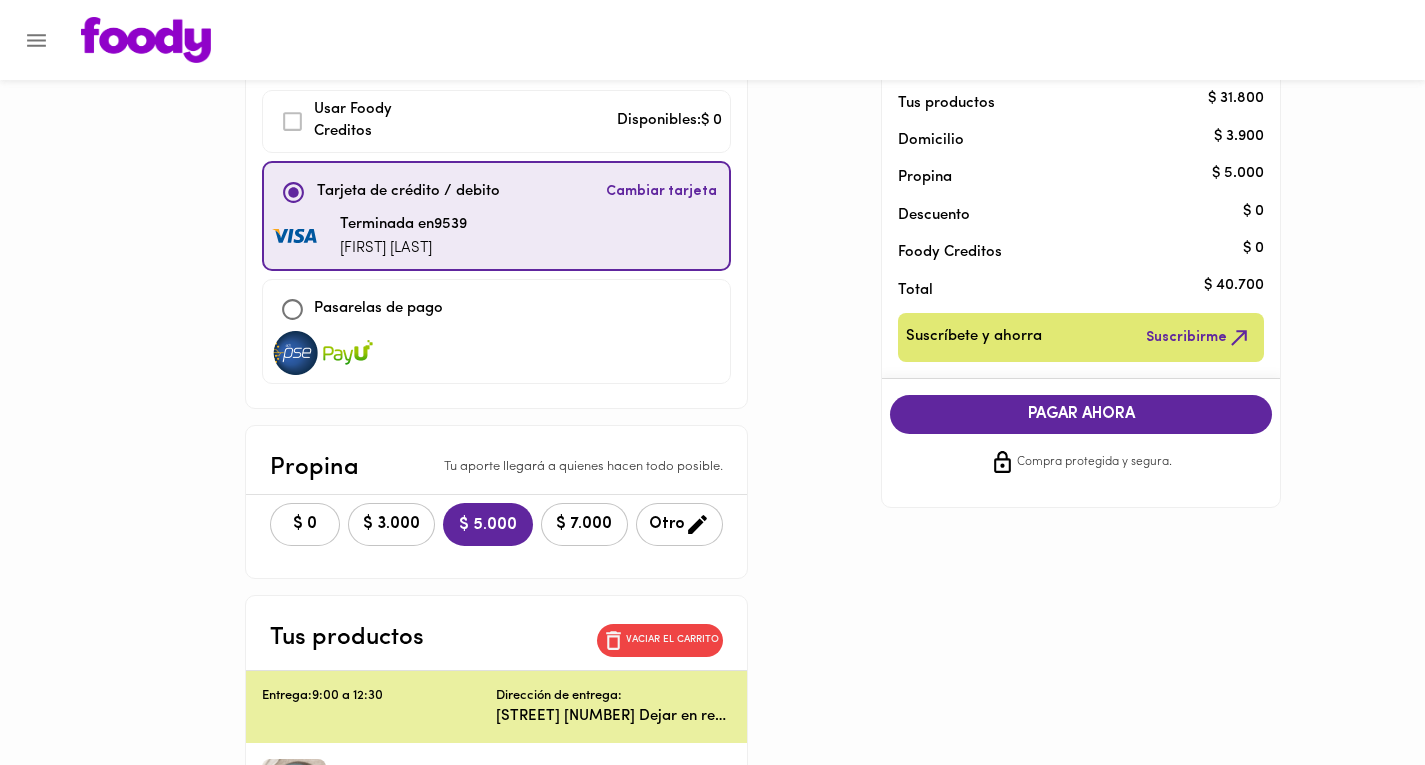 scroll, scrollTop: 109, scrollLeft: 0, axis: vertical 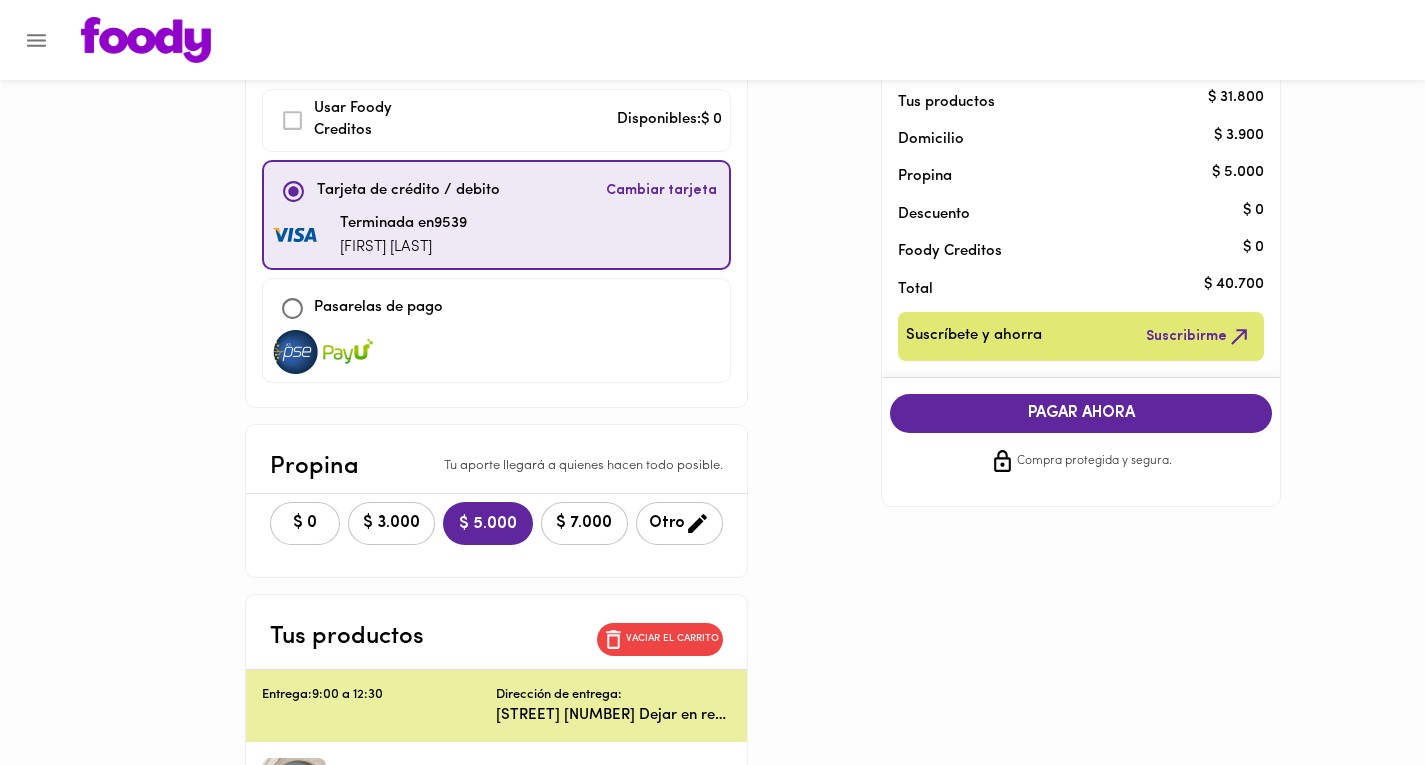 click on "Usar Foody Creditos" at bounding box center (361, 120) 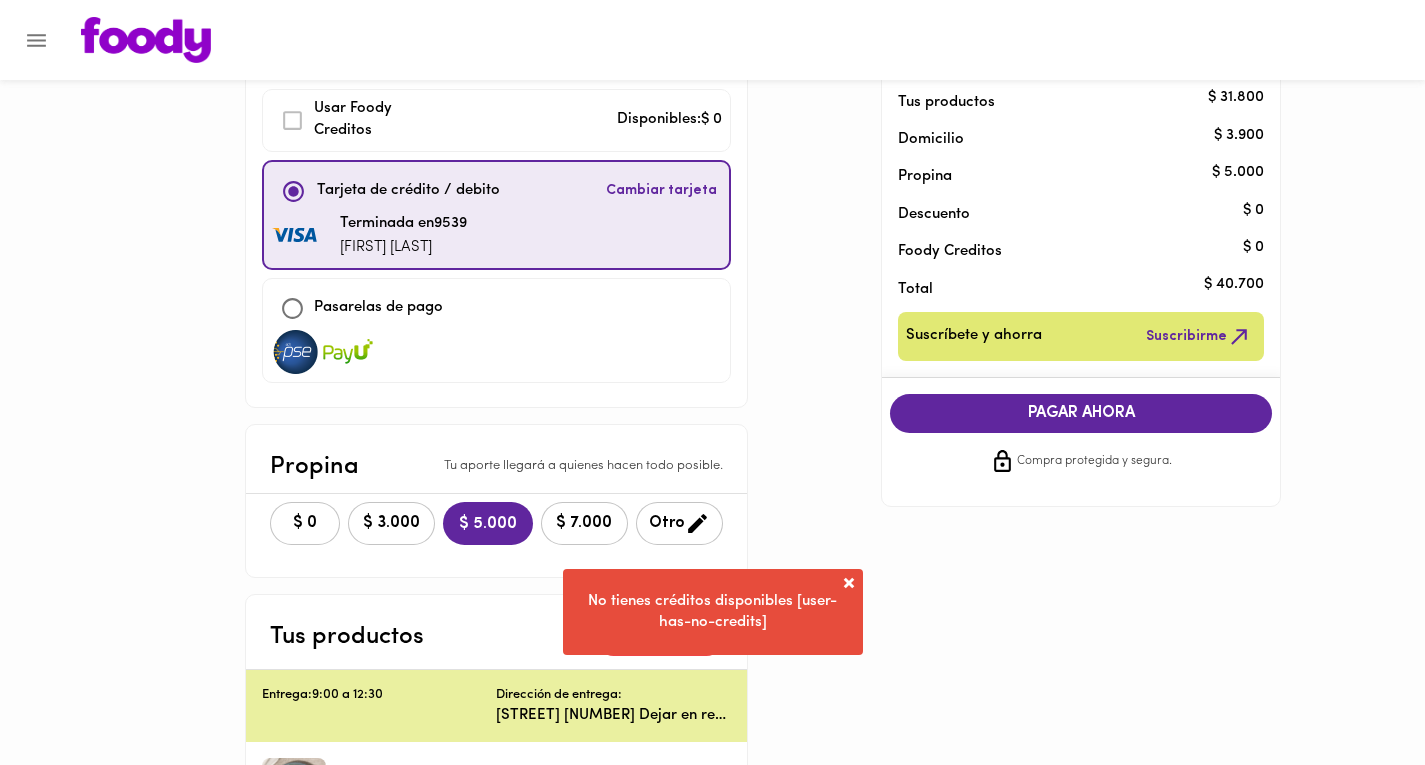 click on "Usar Foody Creditos" at bounding box center [361, 120] 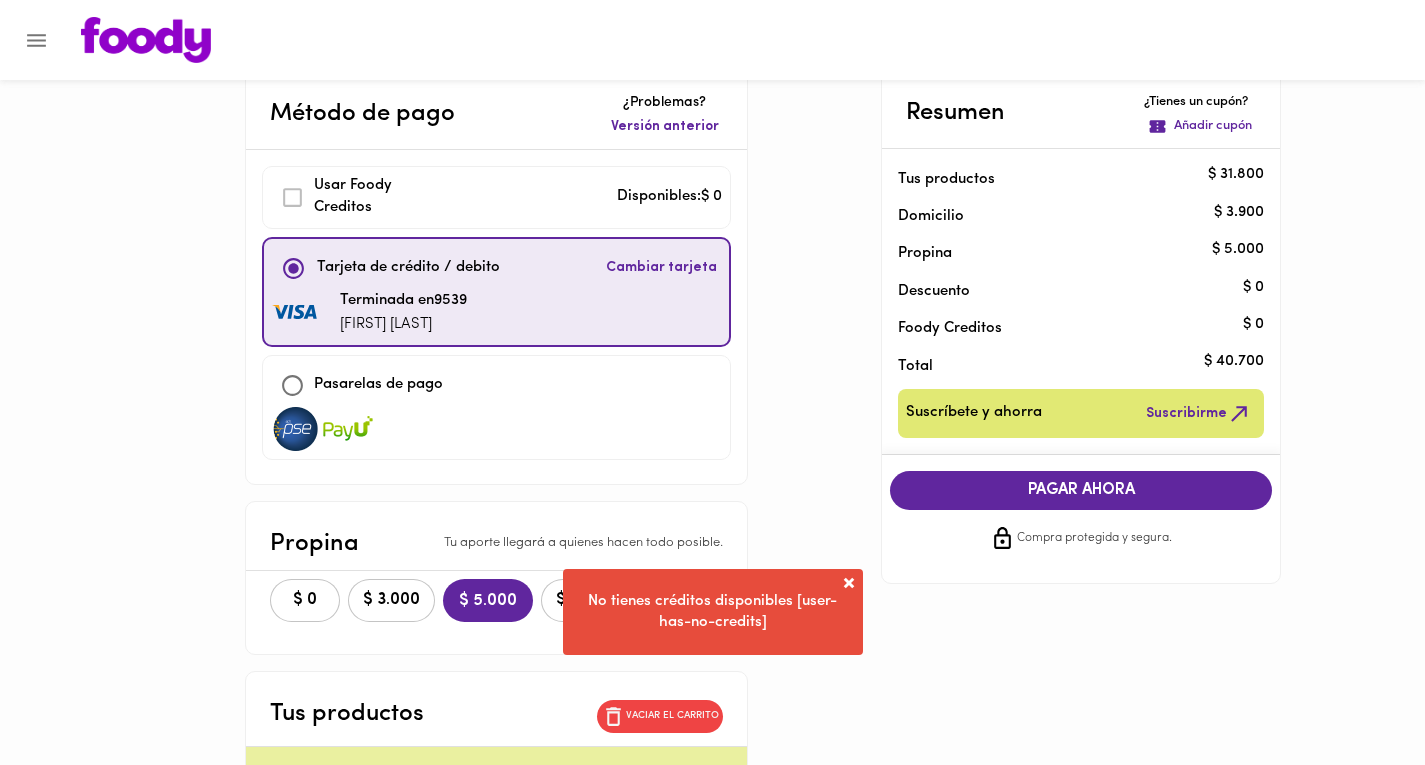 scroll, scrollTop: 0, scrollLeft: 0, axis: both 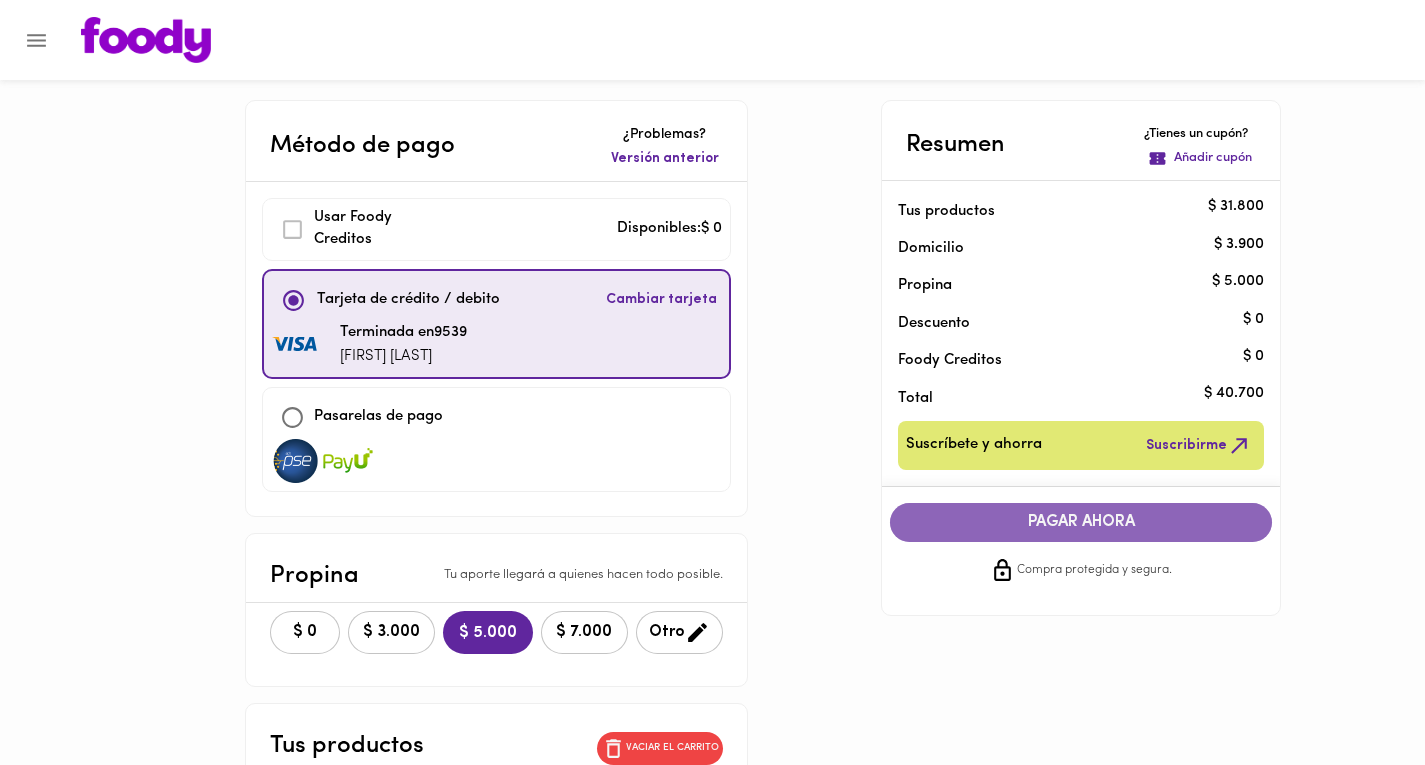 click on "PAGAR AHORA" at bounding box center [1081, 522] 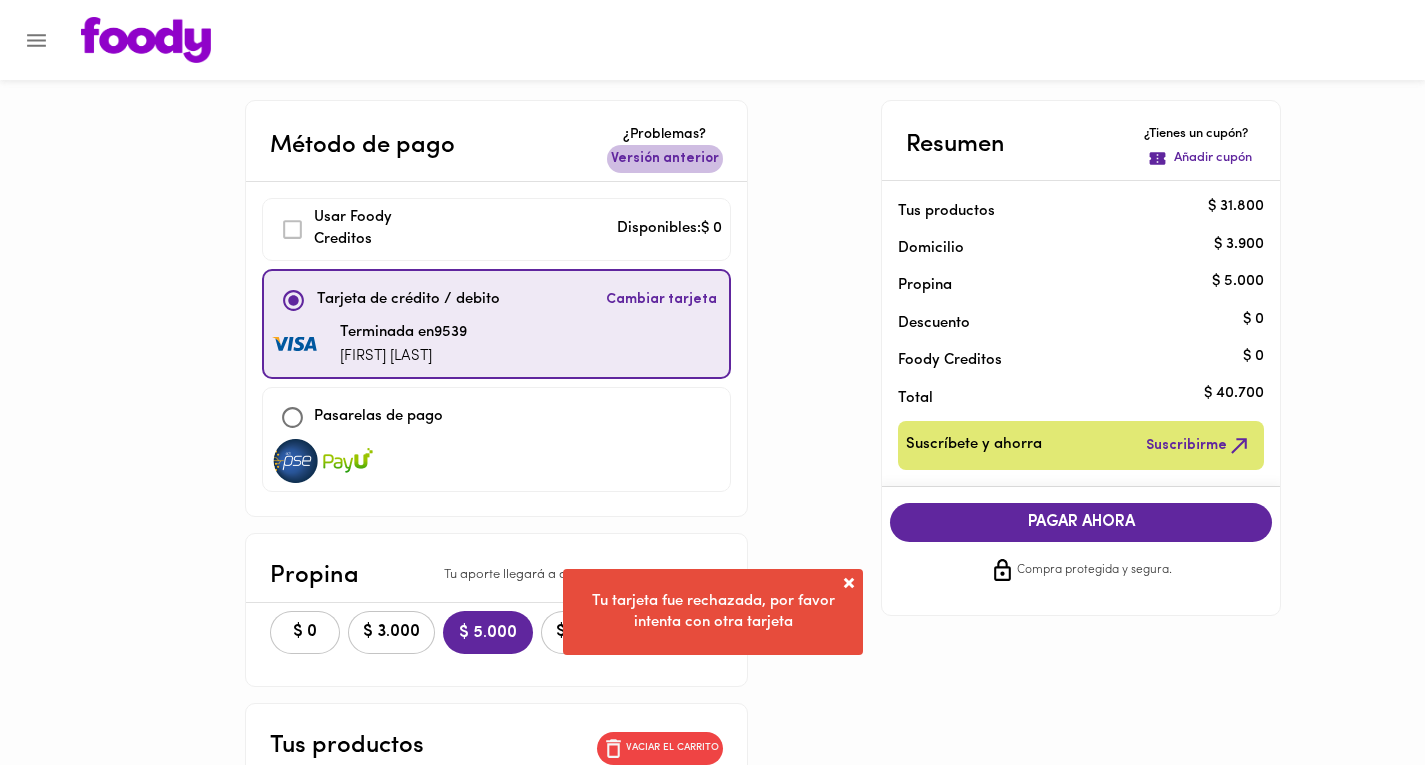 click on "Versión anterior" at bounding box center (665, 159) 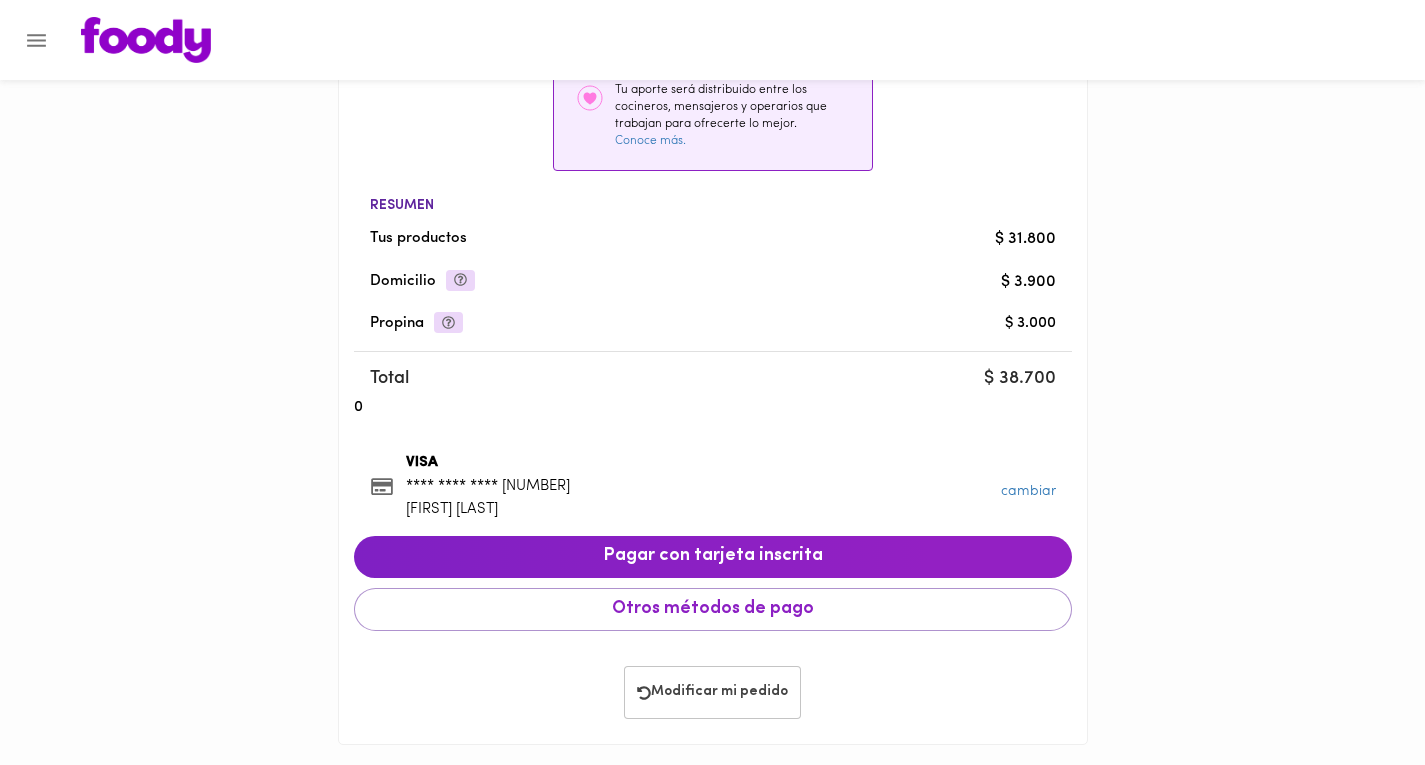 scroll, scrollTop: 421, scrollLeft: 0, axis: vertical 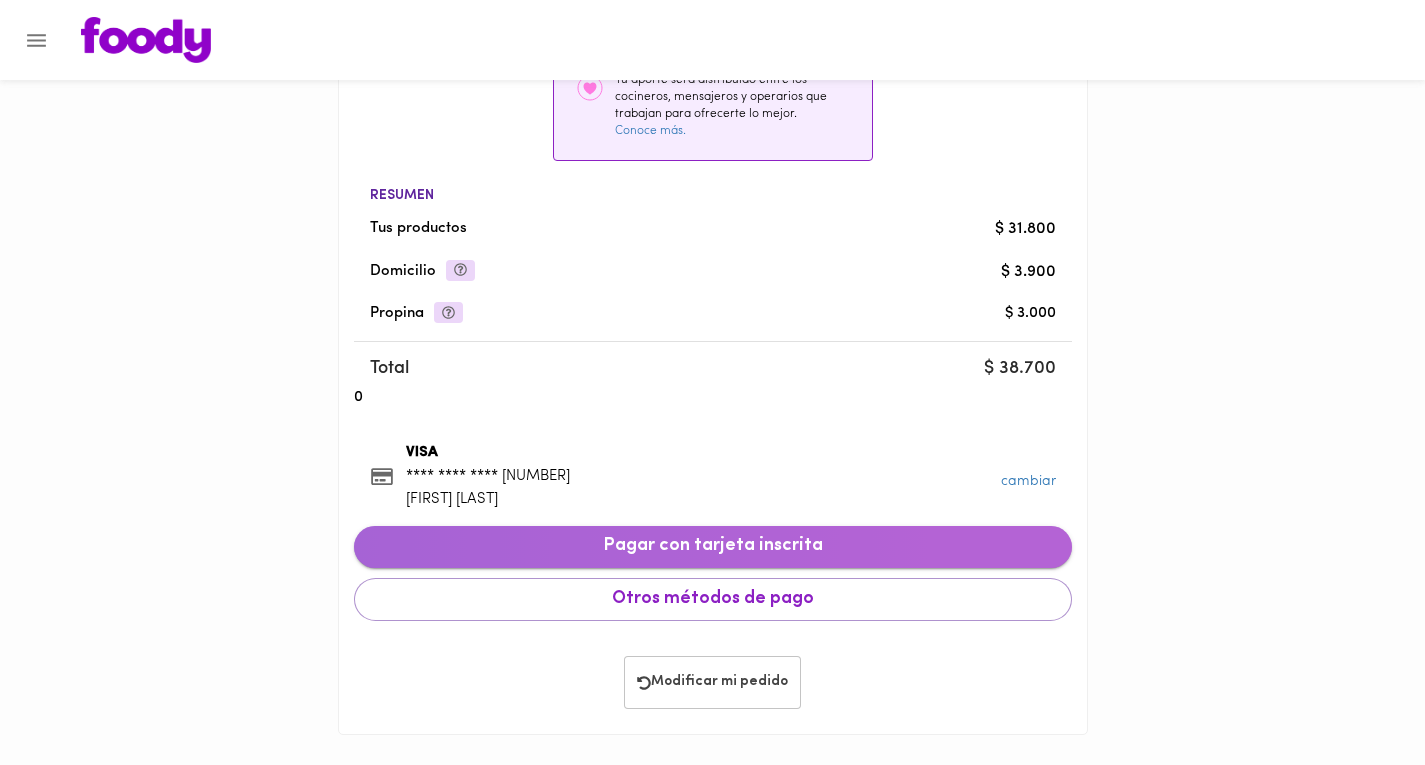click on "Pagar con tarjeta inscrita" at bounding box center (713, 547) 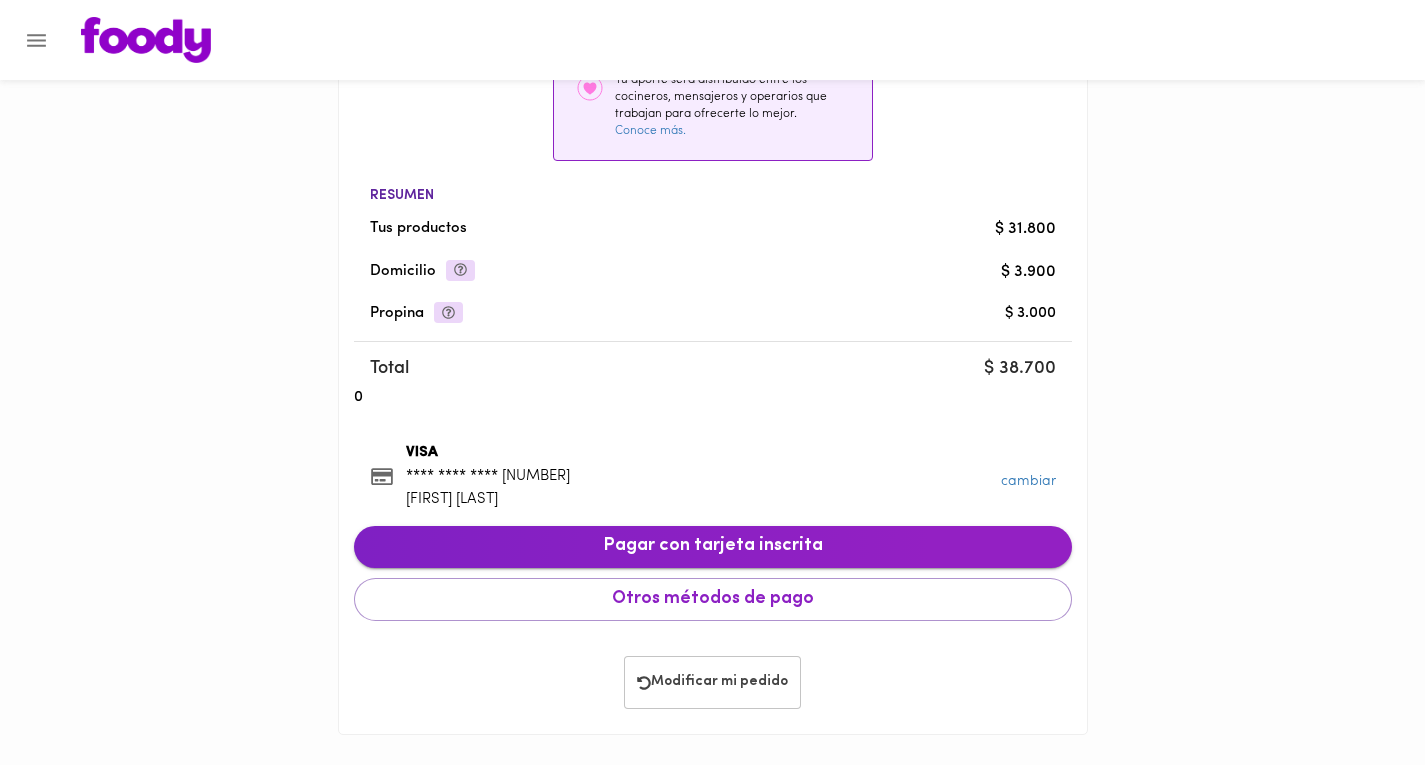 scroll, scrollTop: 321, scrollLeft: 0, axis: vertical 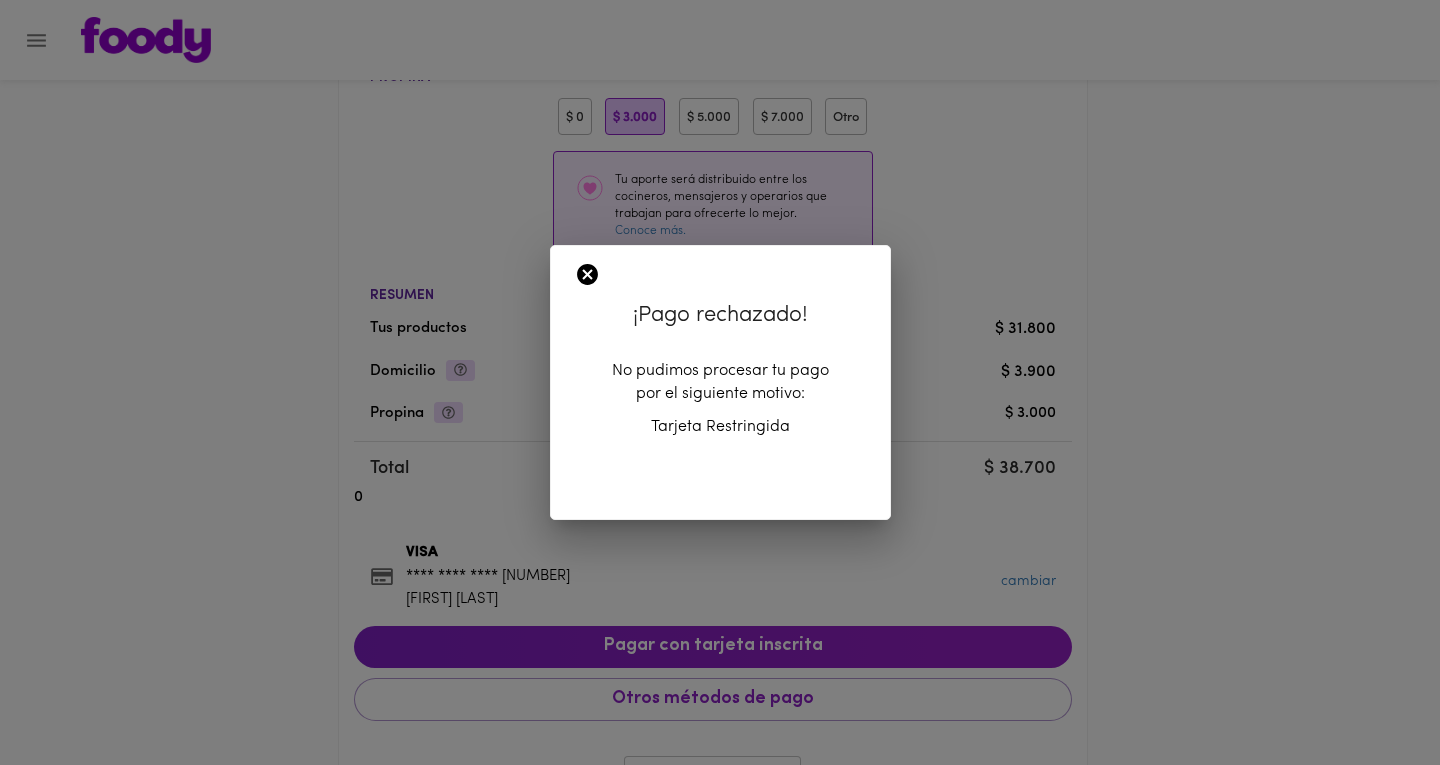 click on "¡Pago rechazado! No pudimos procesar tu pago por el siguiente motivo:  Tarjeta Restringida" at bounding box center (720, 382) 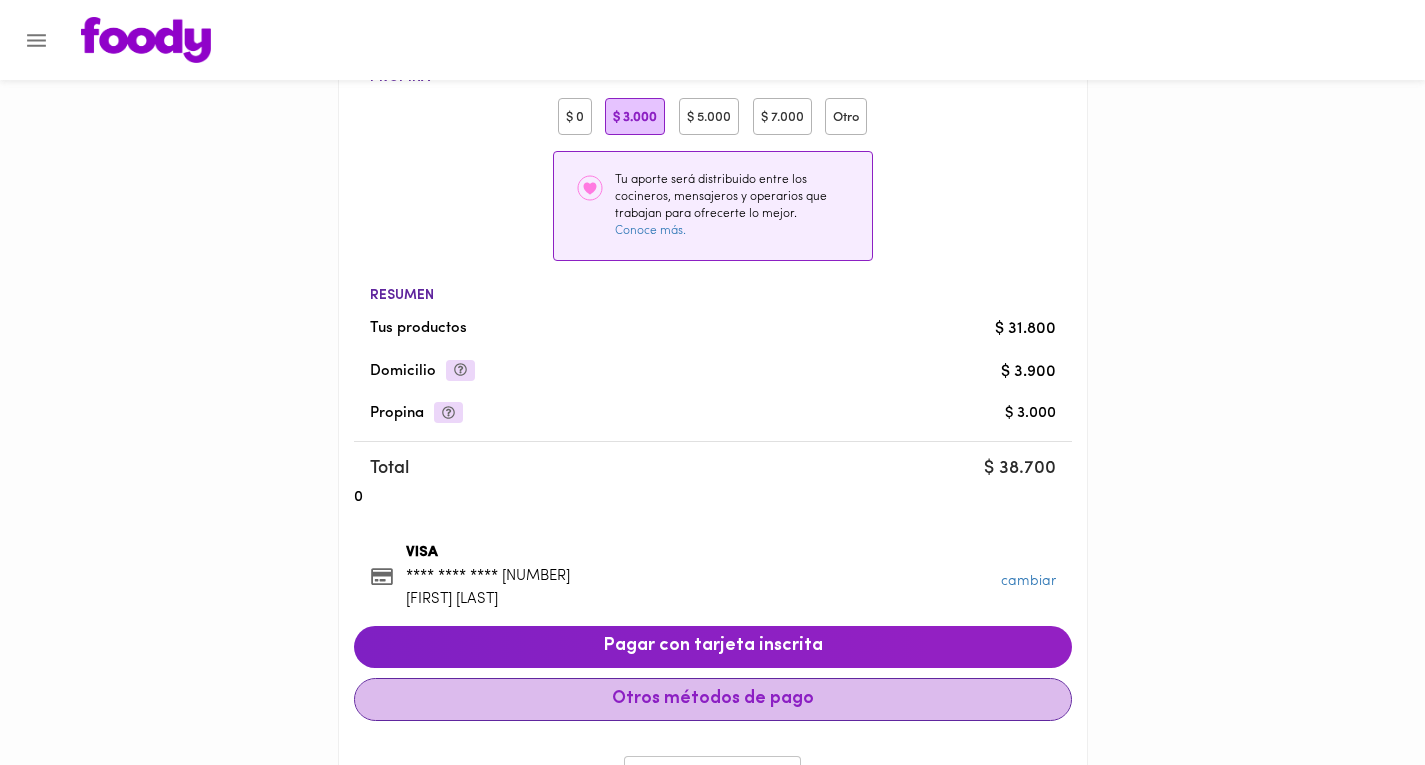 click on "Otros métodos de pago" at bounding box center [713, 700] 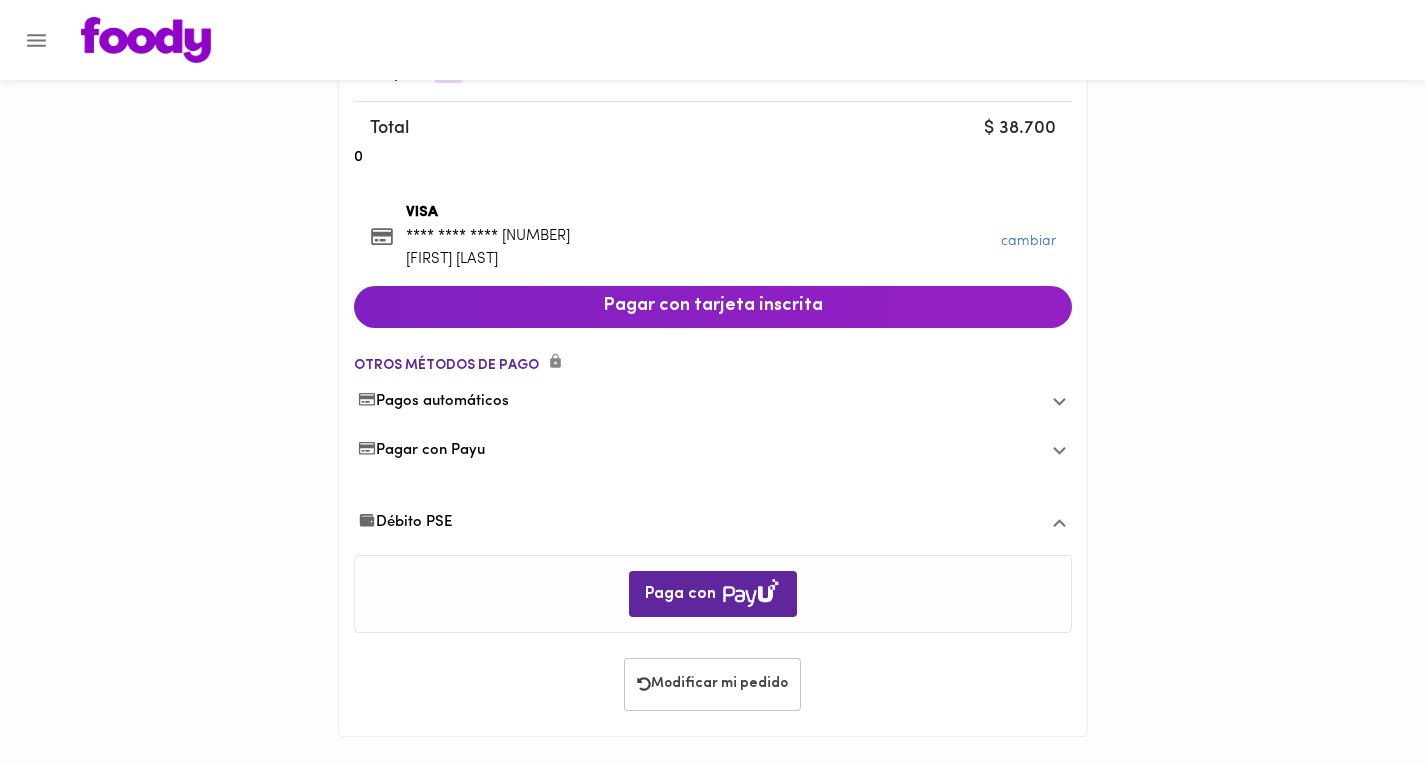 scroll, scrollTop: 660, scrollLeft: 0, axis: vertical 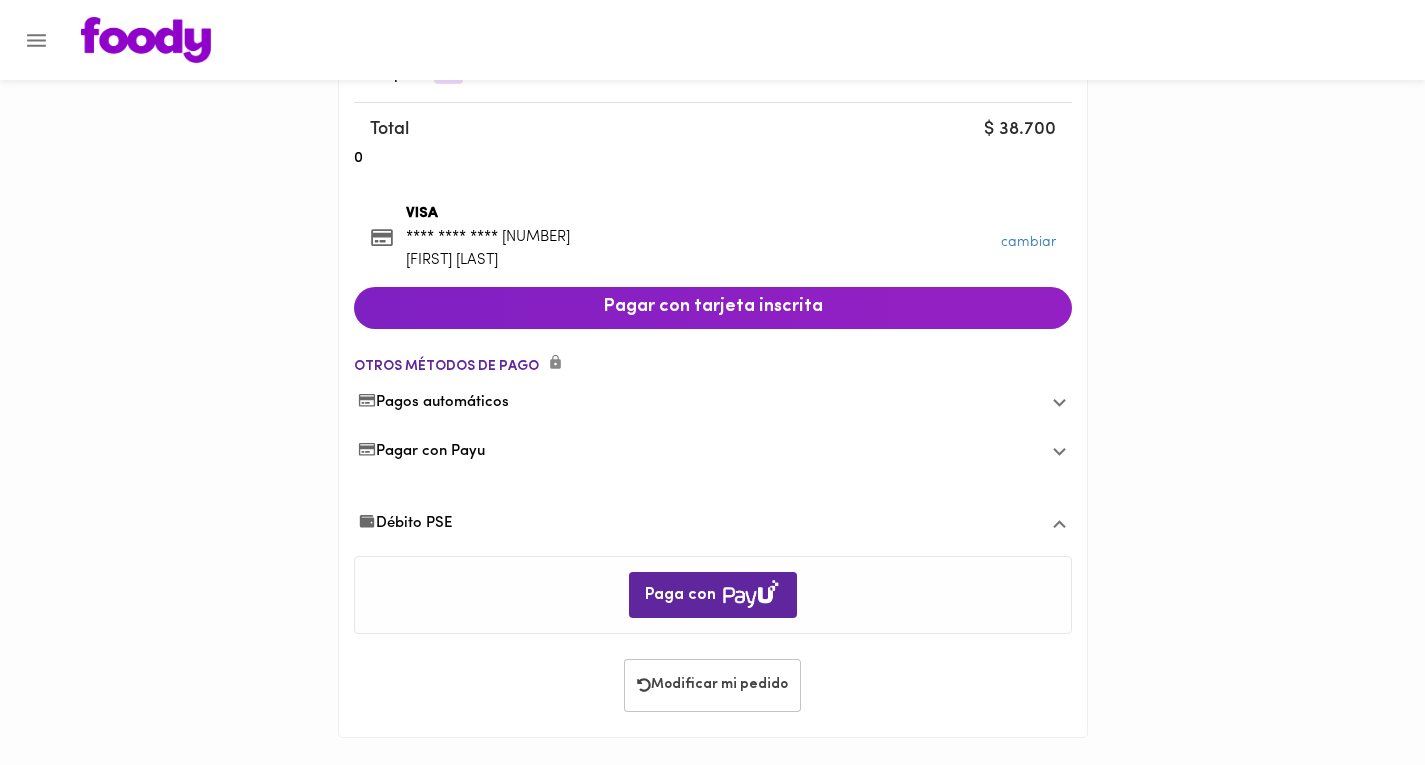 click on "Pagar con Payu" at bounding box center (422, 451) 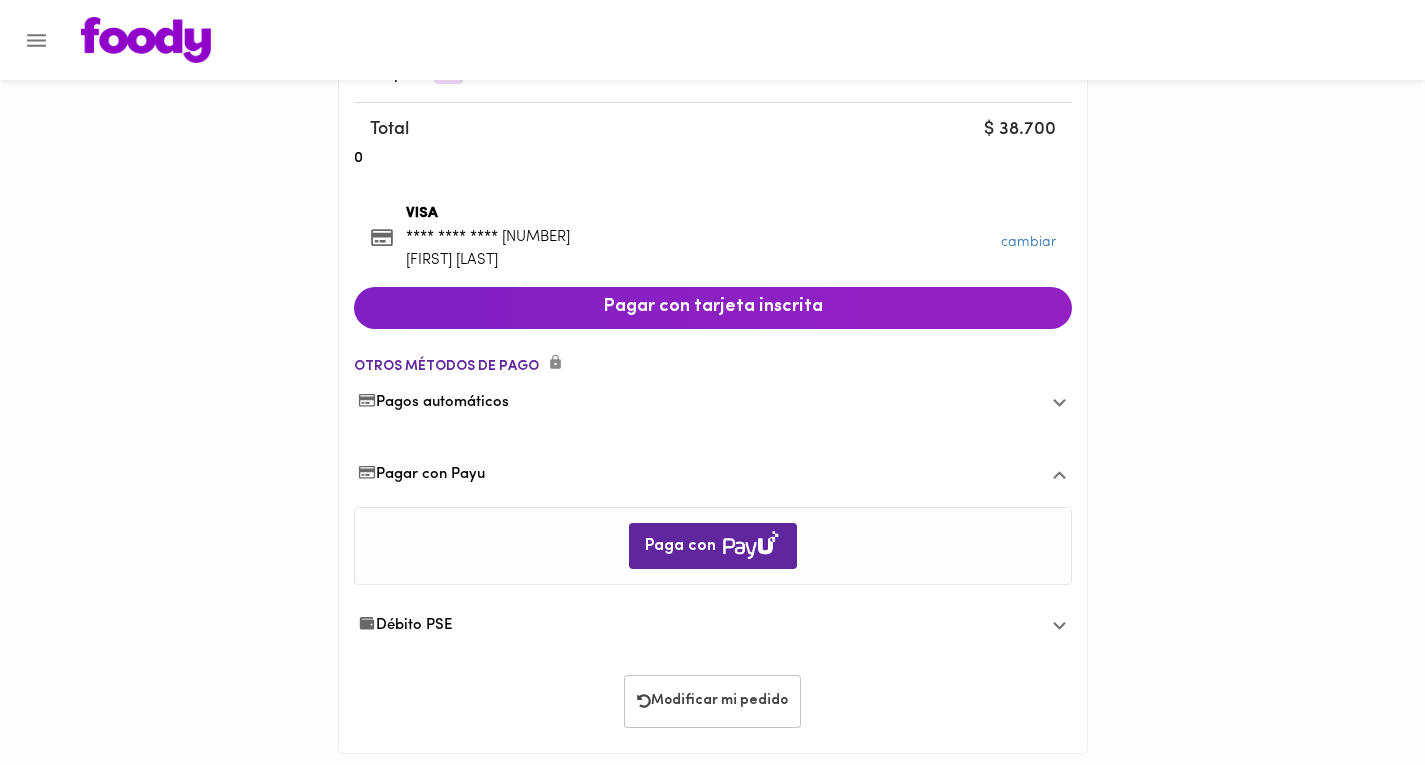 click on "Paga con" at bounding box center [713, 546] 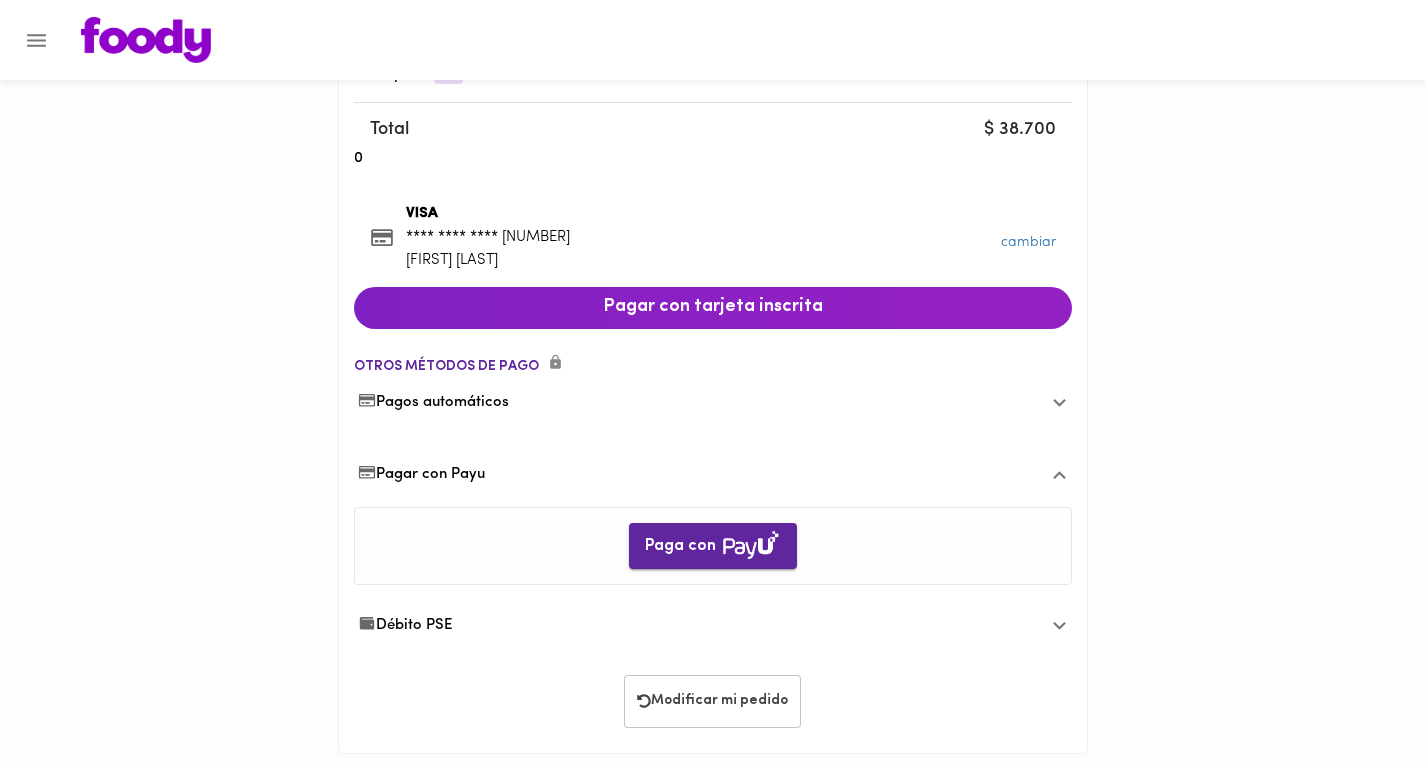 click at bounding box center [751, 545] 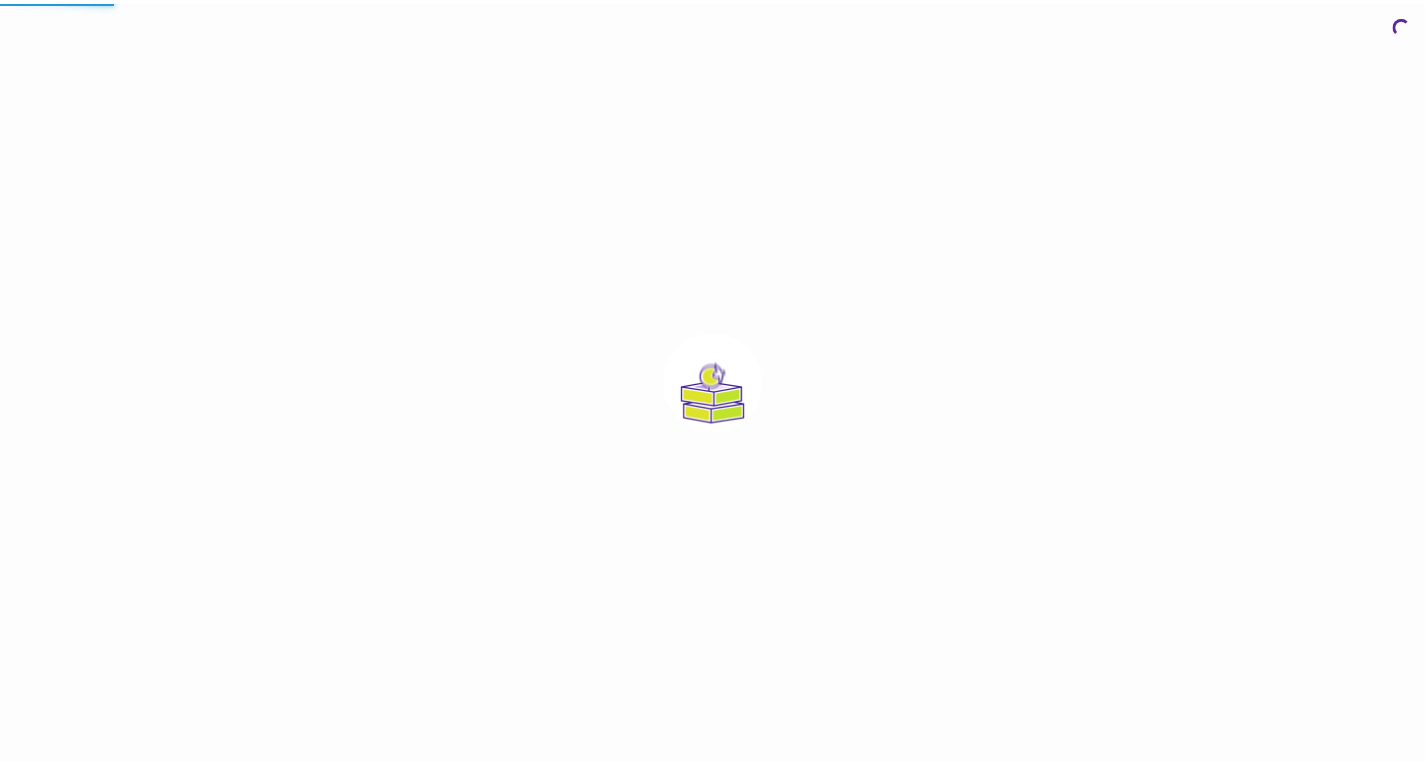 scroll, scrollTop: 0, scrollLeft: 0, axis: both 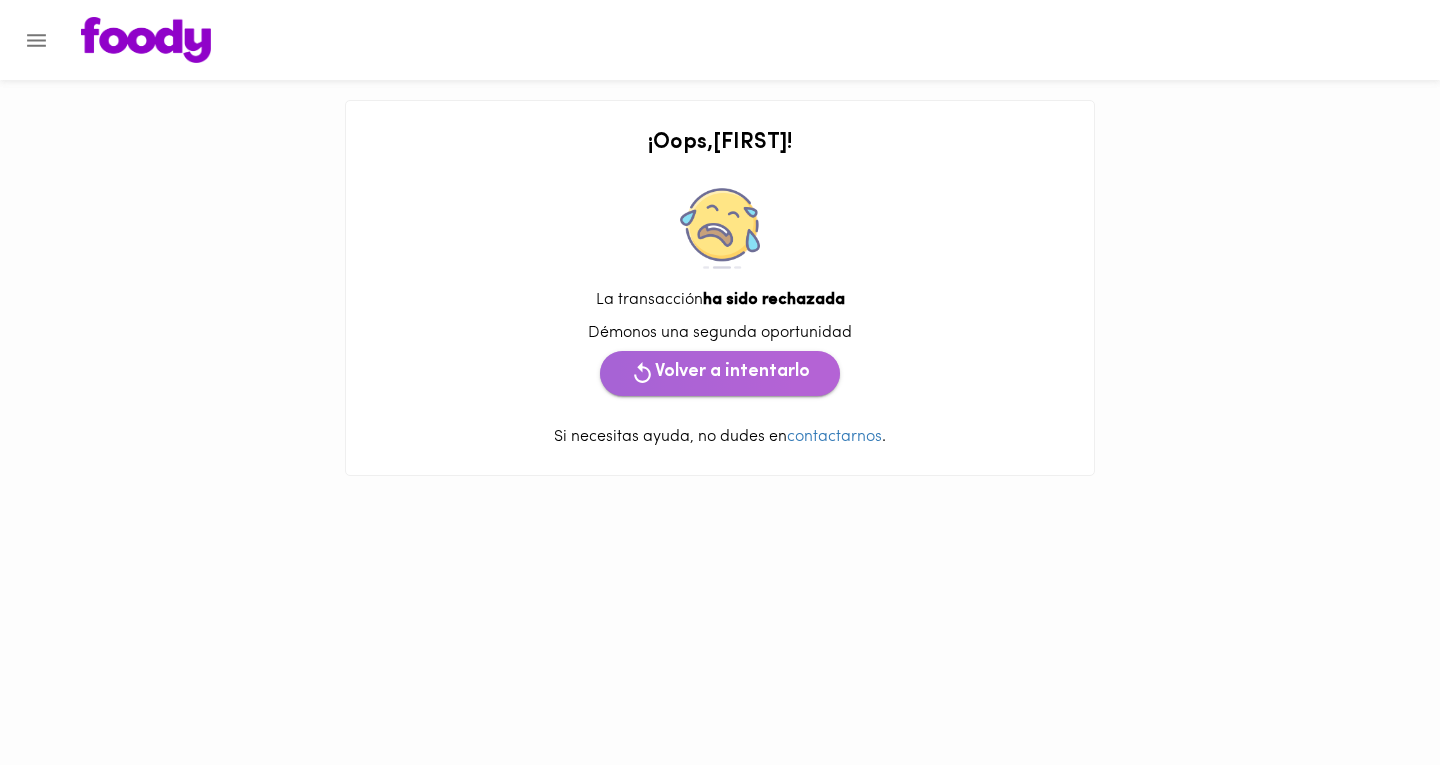 click on "Volver a intentarlo" at bounding box center [720, 373] 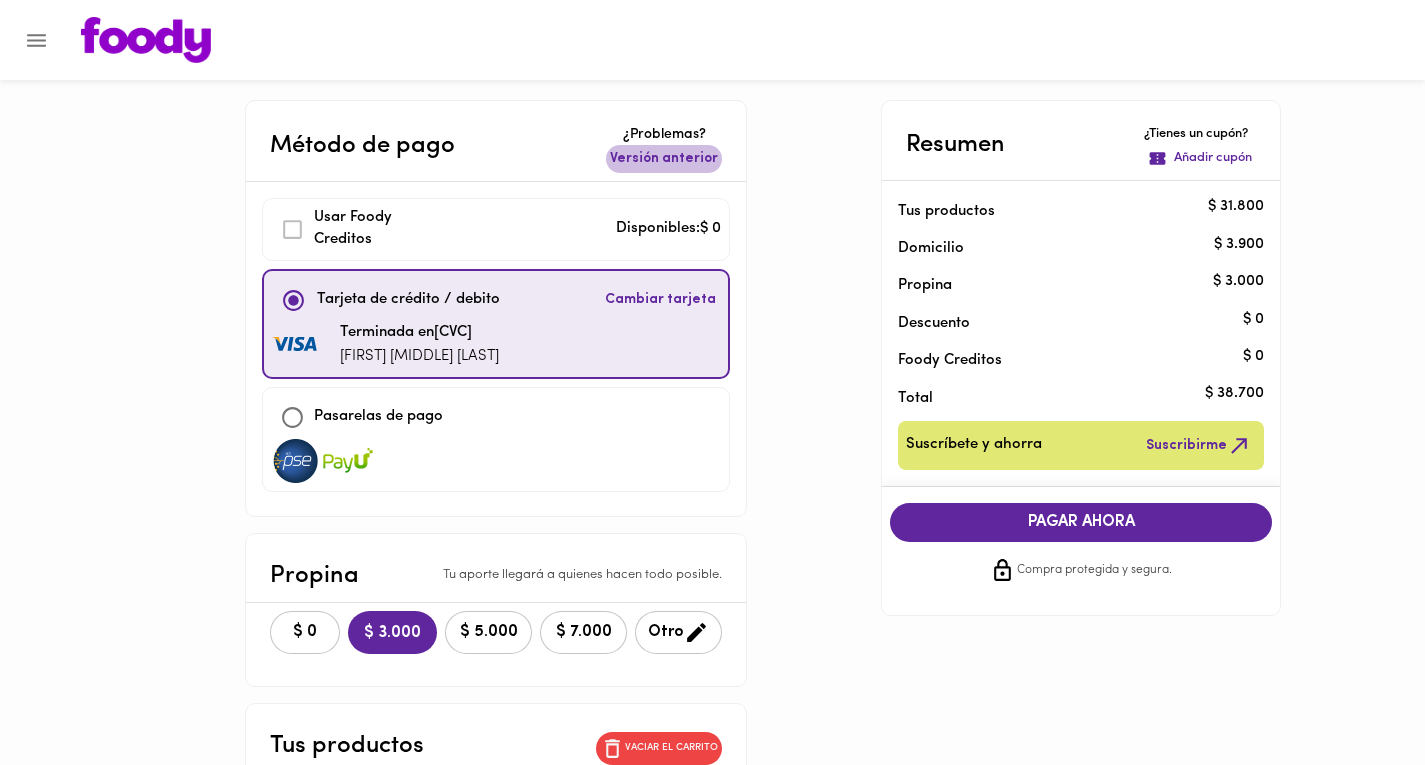 click on "Versión anterior" at bounding box center (664, 159) 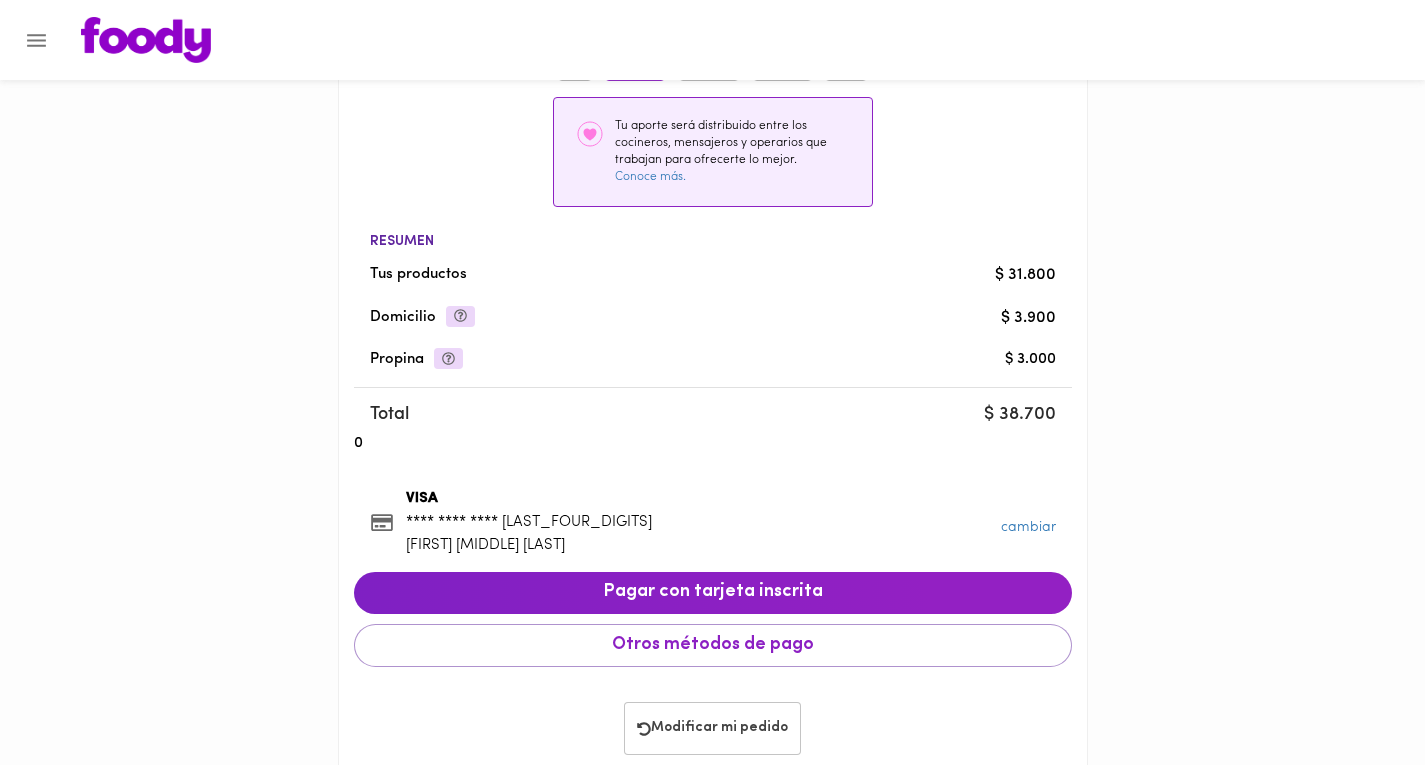 scroll, scrollTop: 394, scrollLeft: 0, axis: vertical 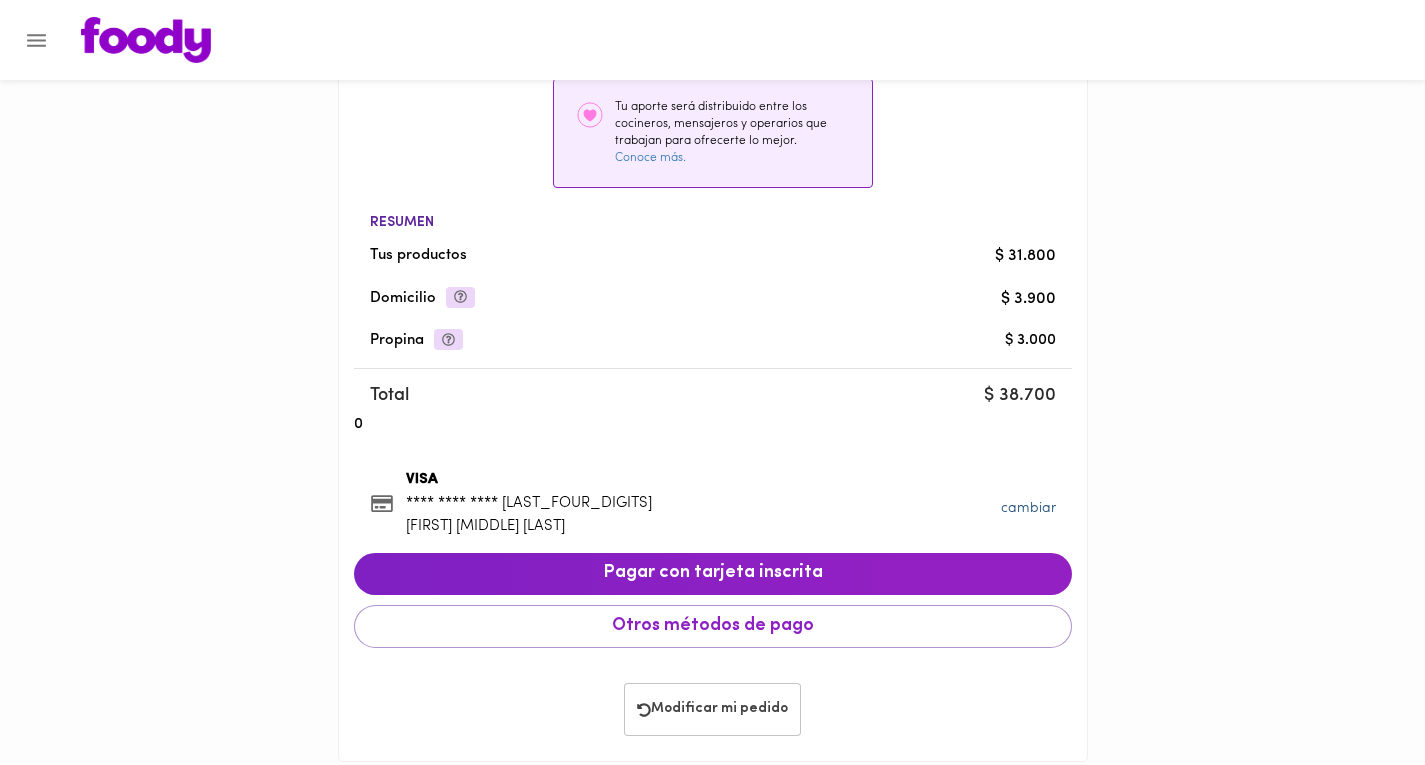 click on "cambiar" at bounding box center [1028, 508] 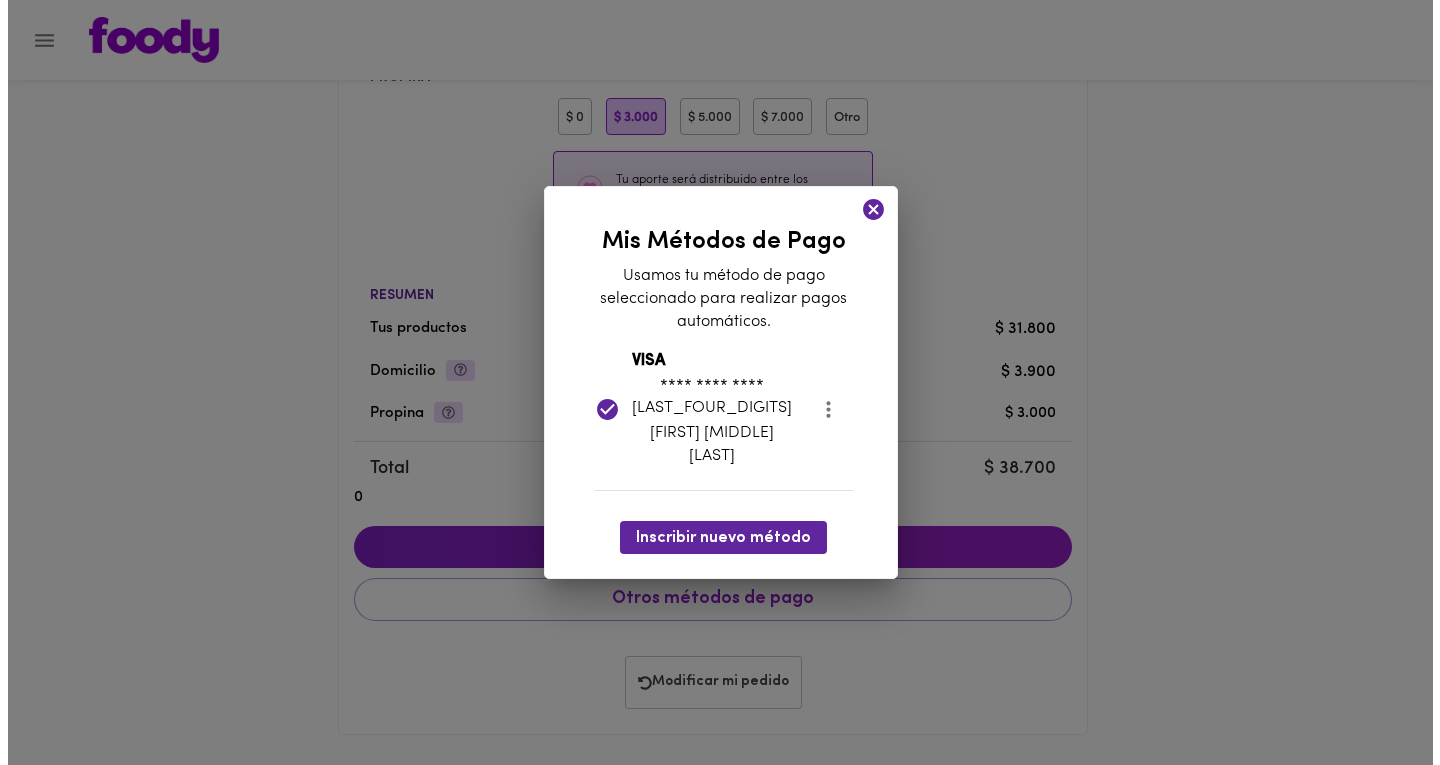 scroll, scrollTop: 321, scrollLeft: 0, axis: vertical 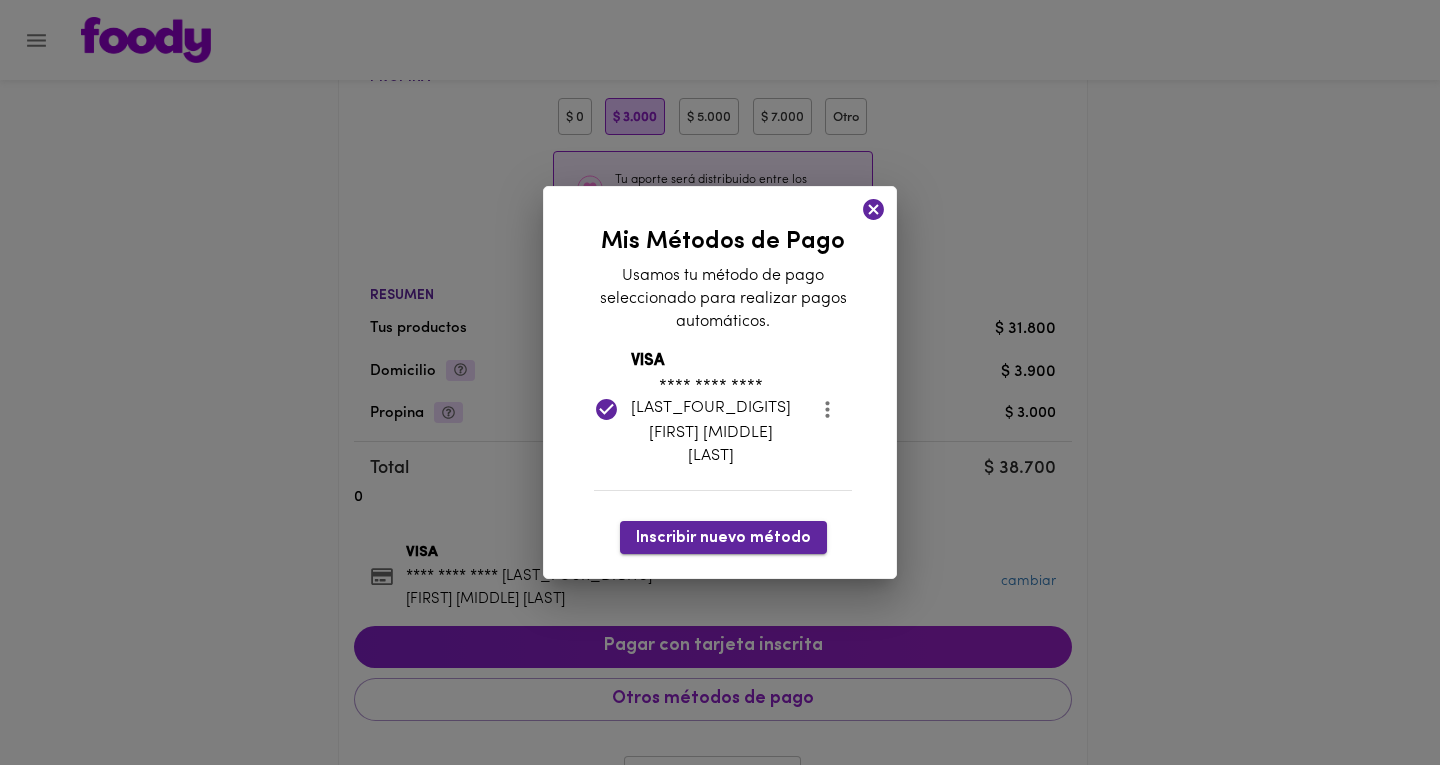 click on "Inscribir nuevo método" at bounding box center [723, 538] 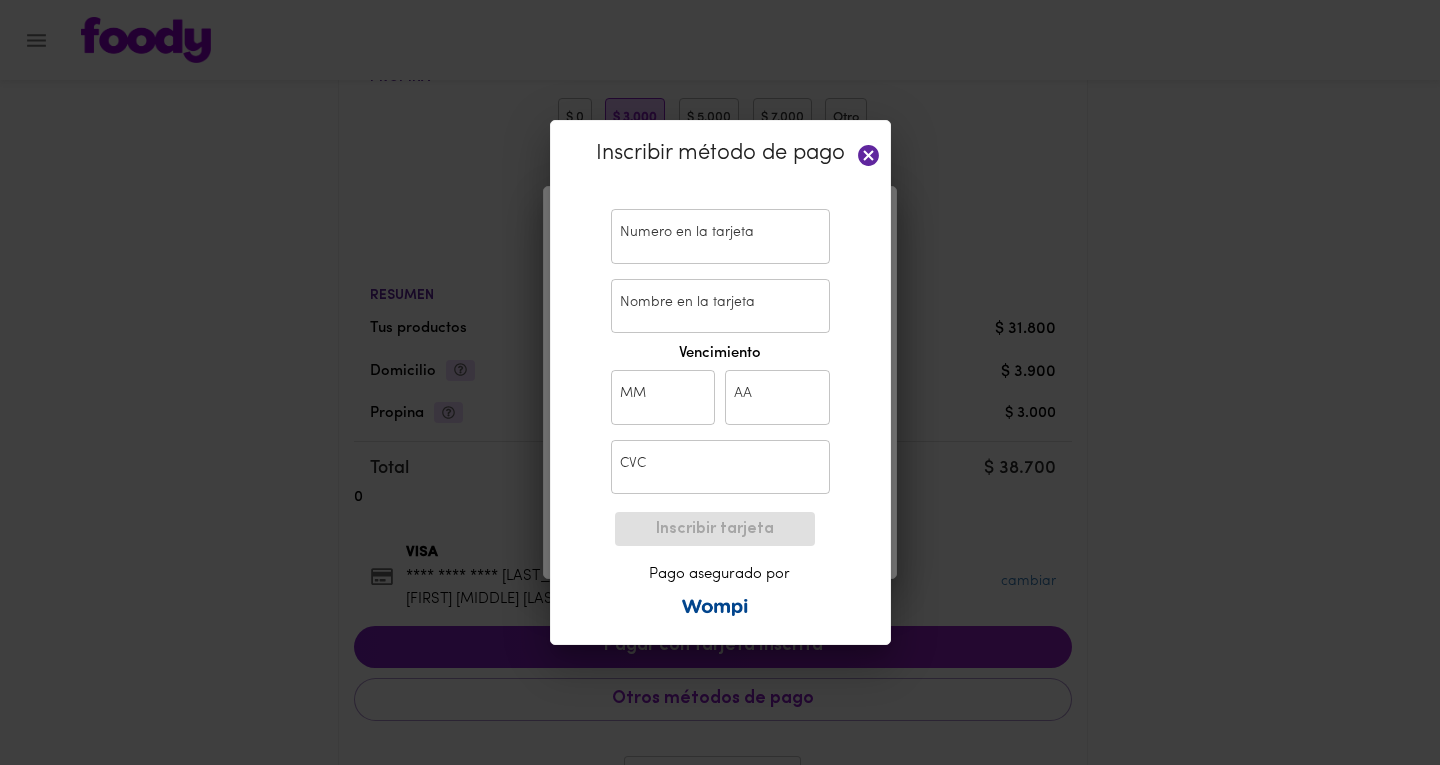 click at bounding box center [720, 236] 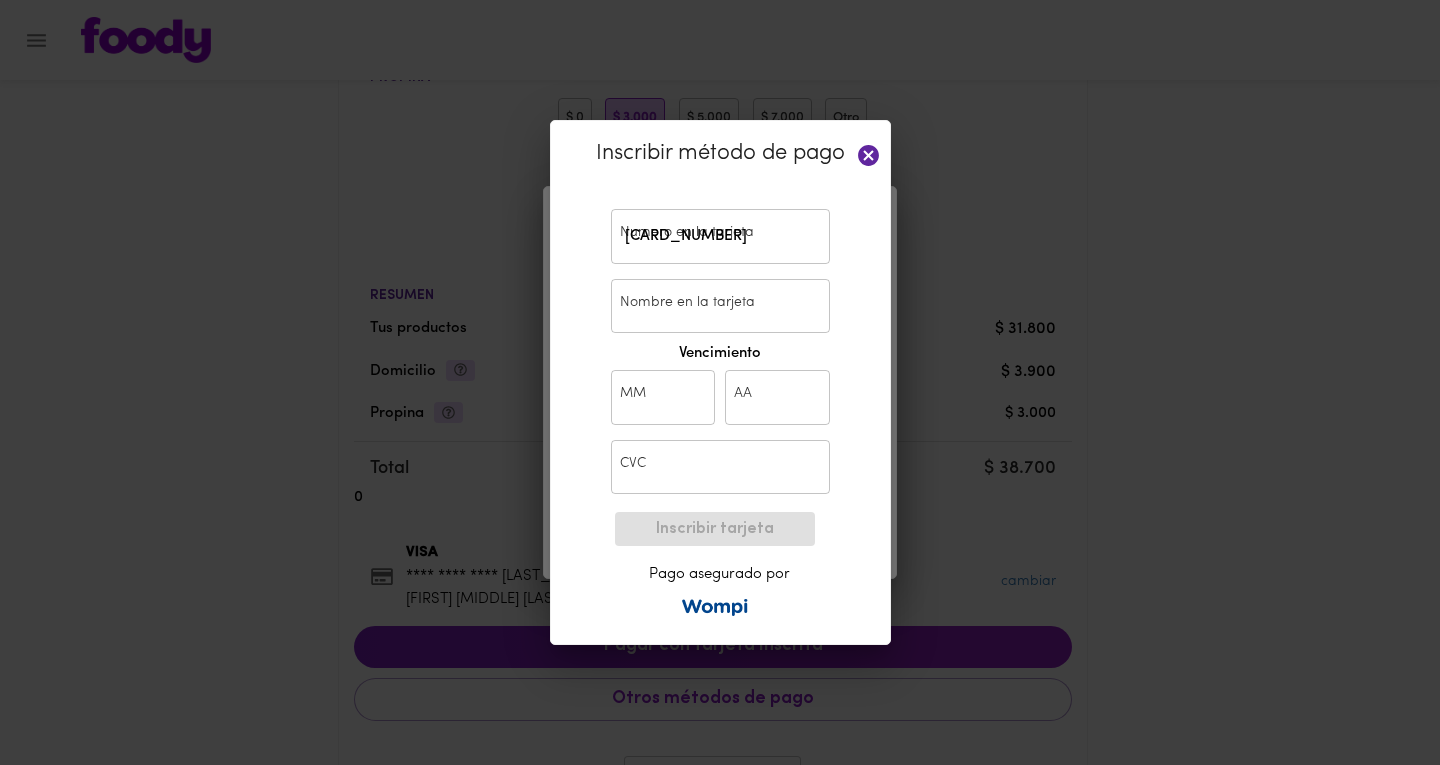 type on "[FIRST] [LAST]" 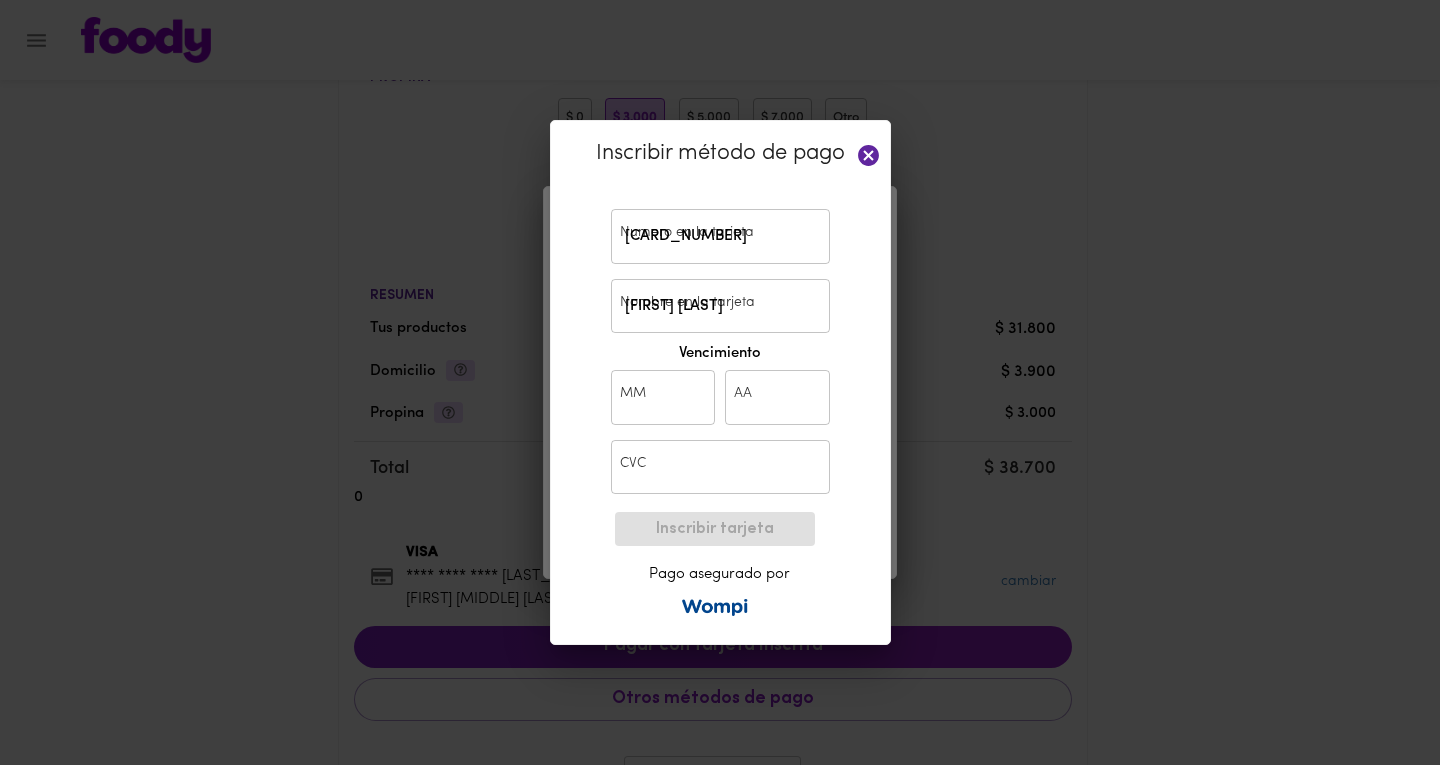 type on "04" 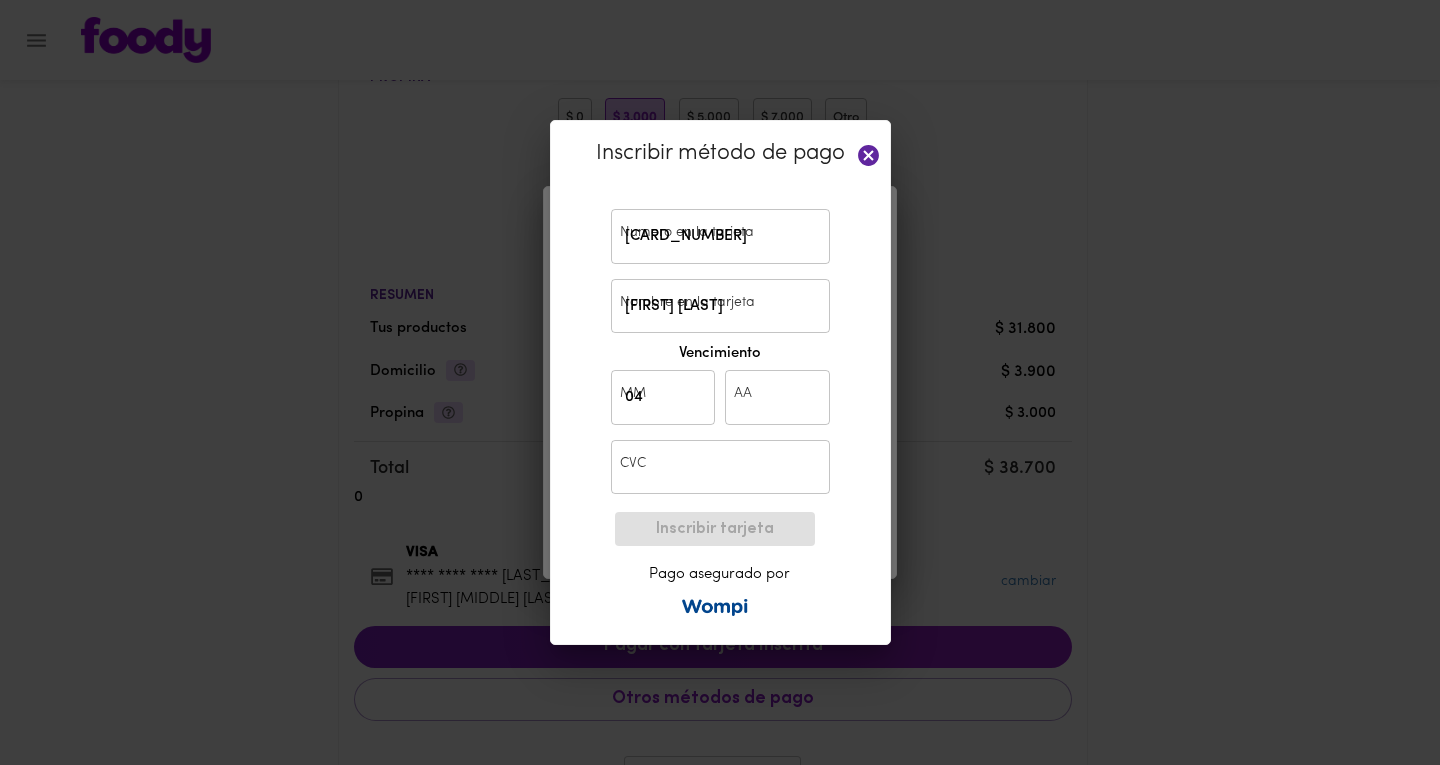 type on "20" 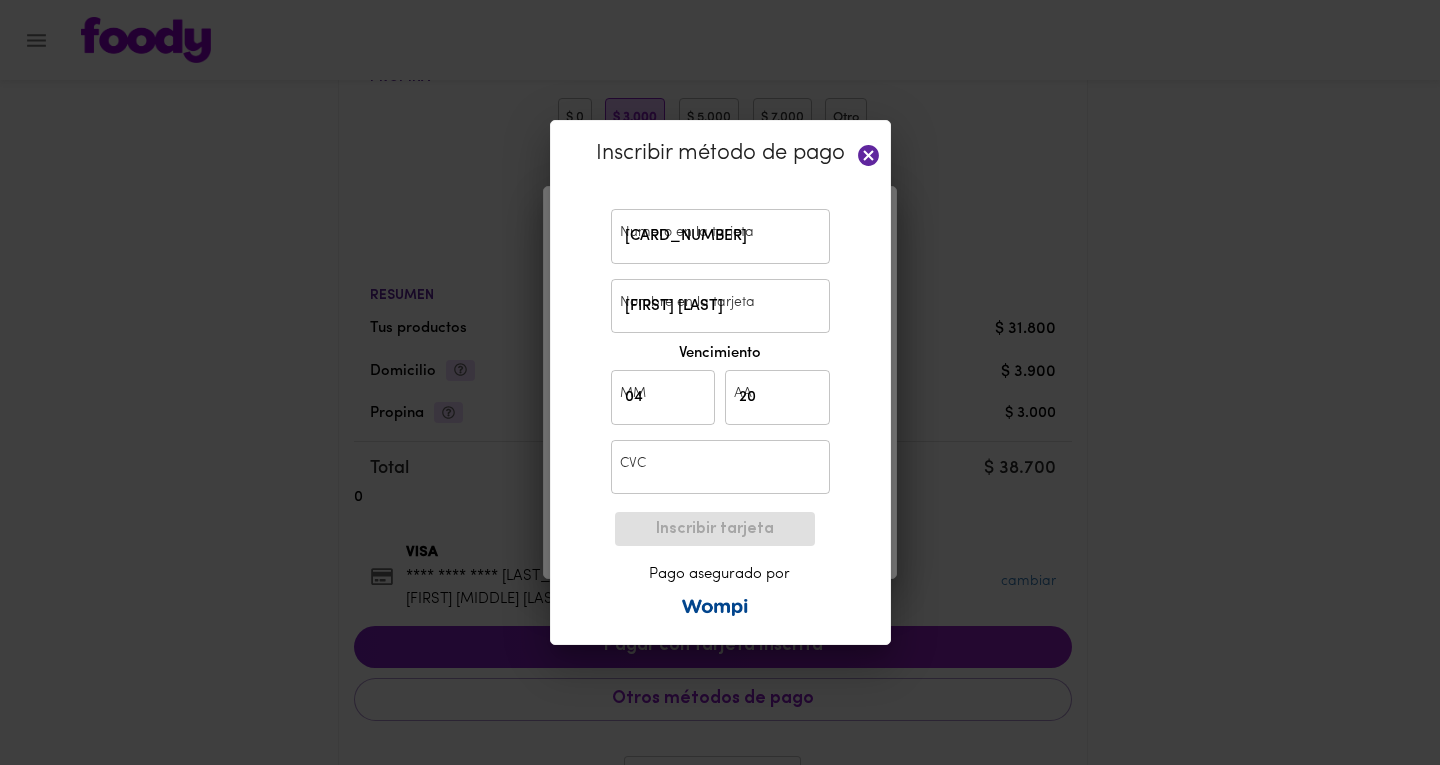 type on "894" 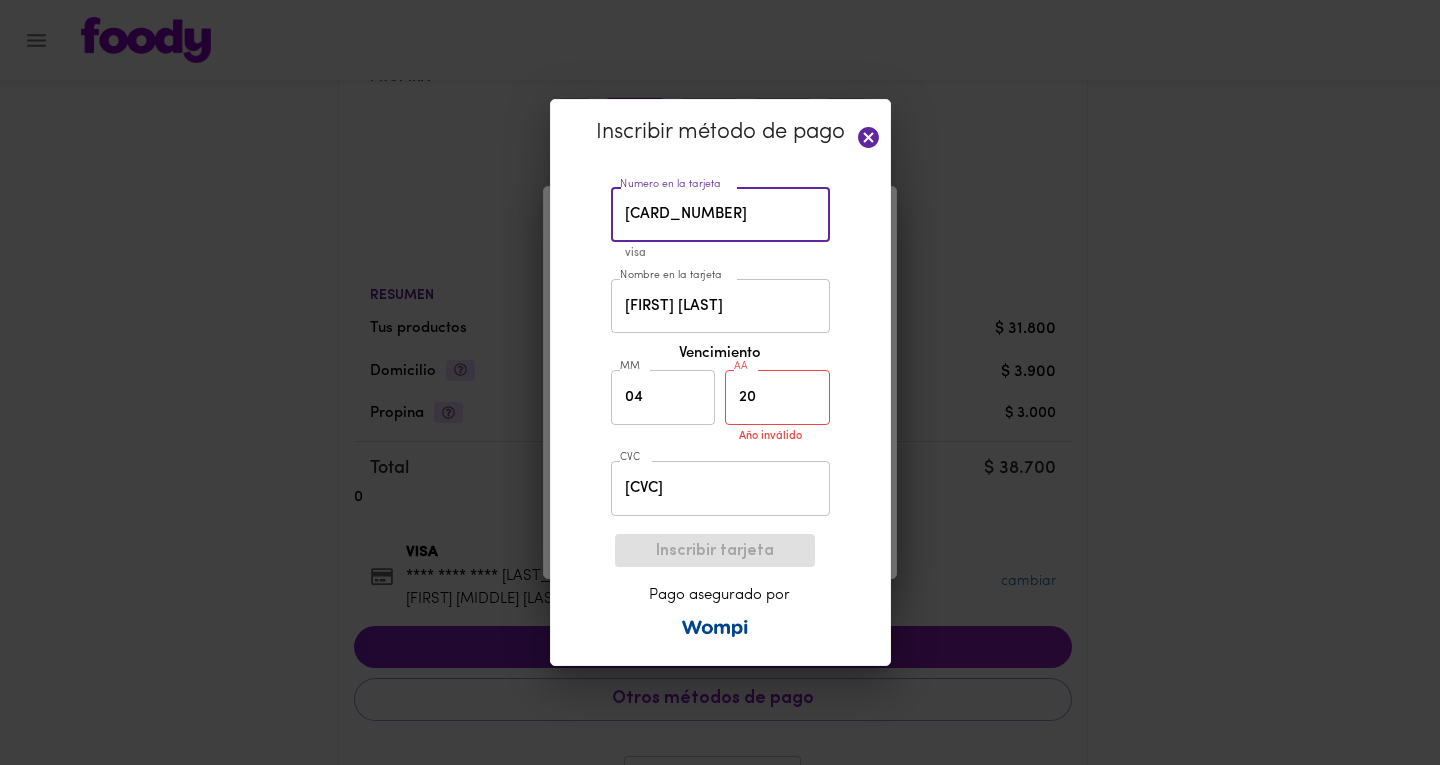 click on "20" 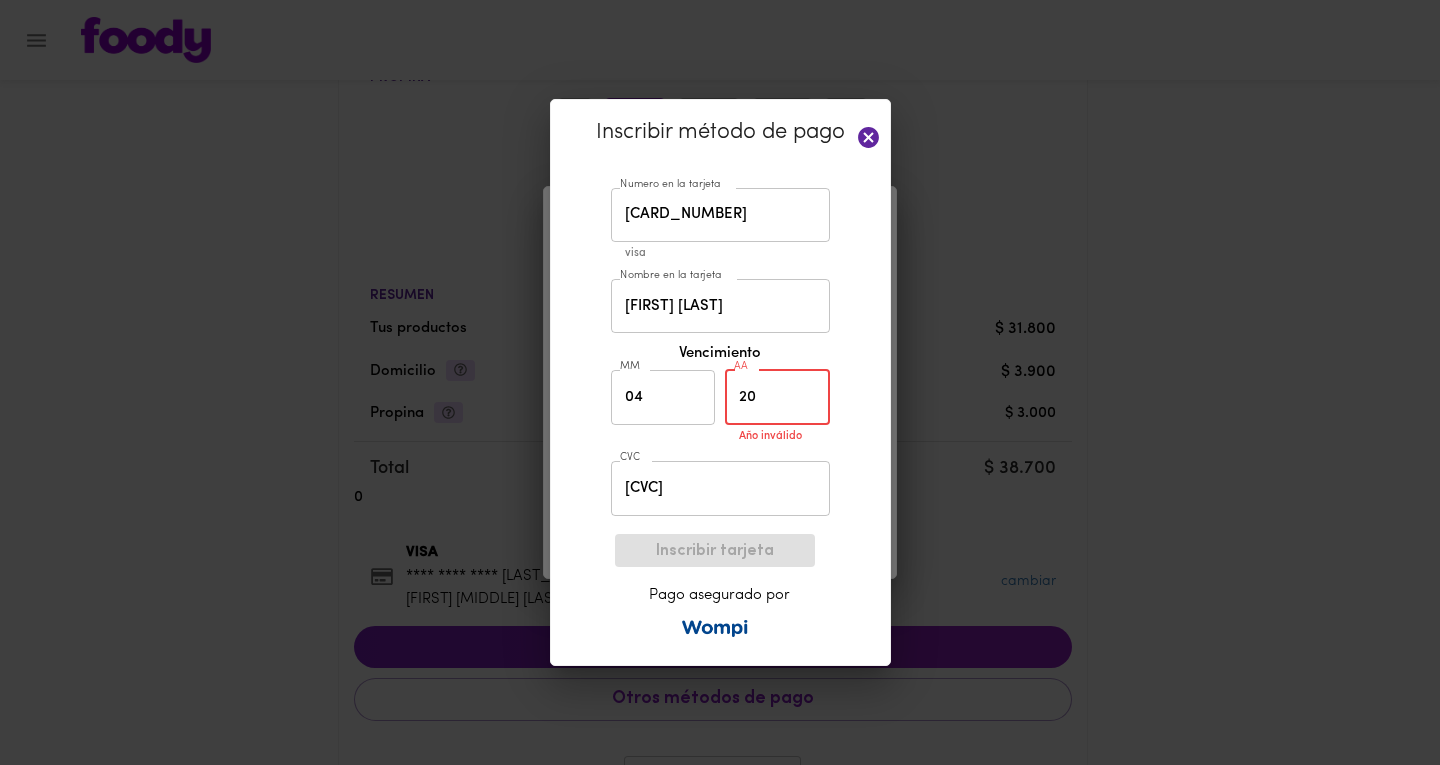 type on "2" 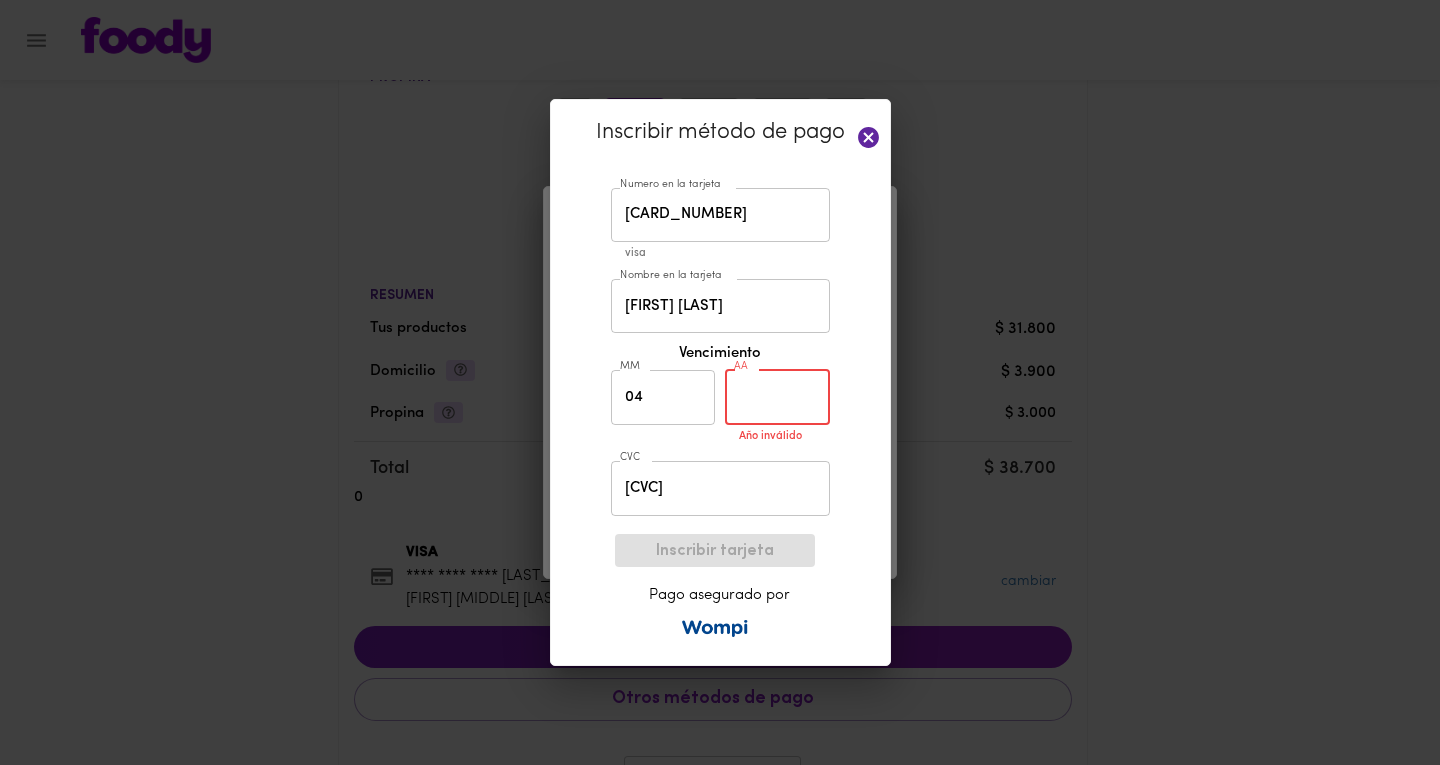 click on "04" at bounding box center [663, 397] 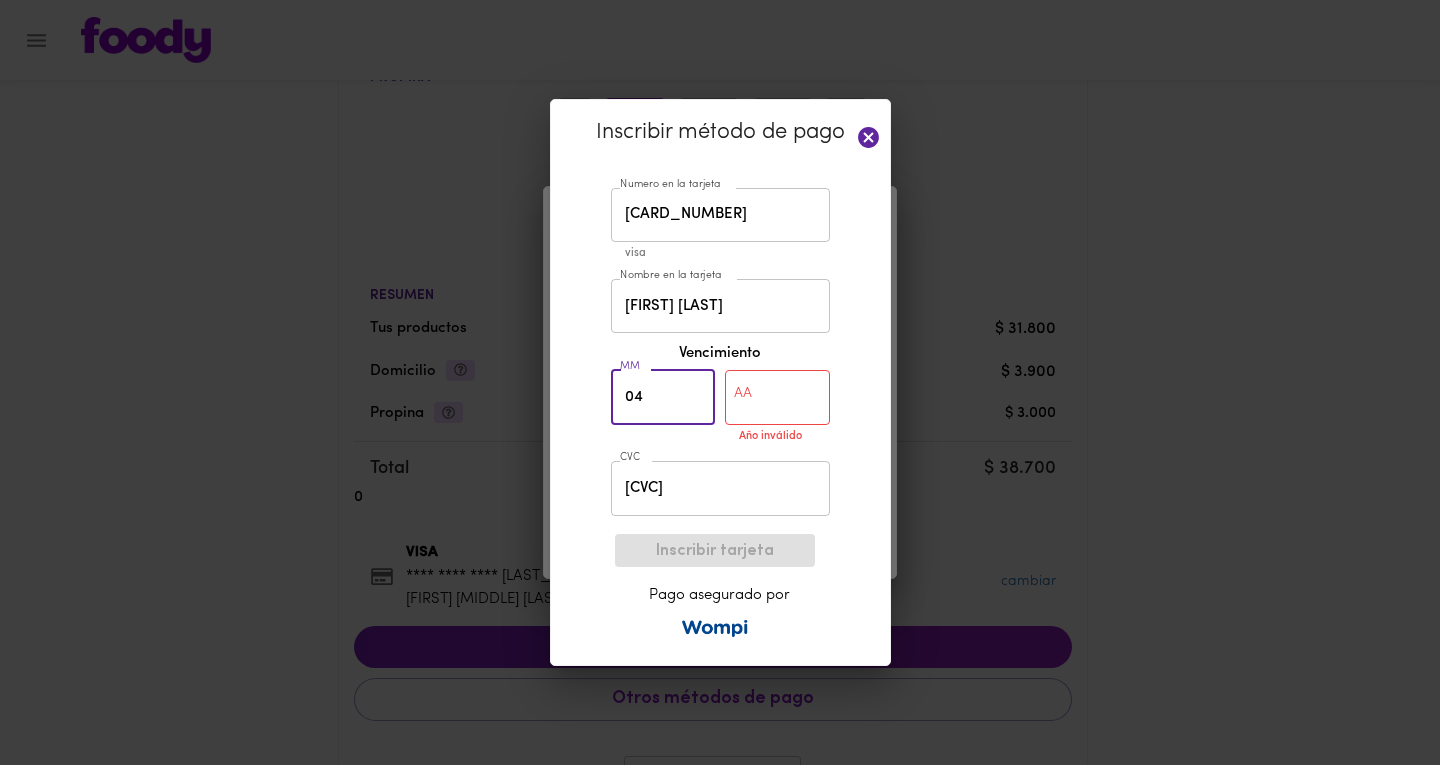 click on "04" at bounding box center (663, 397) 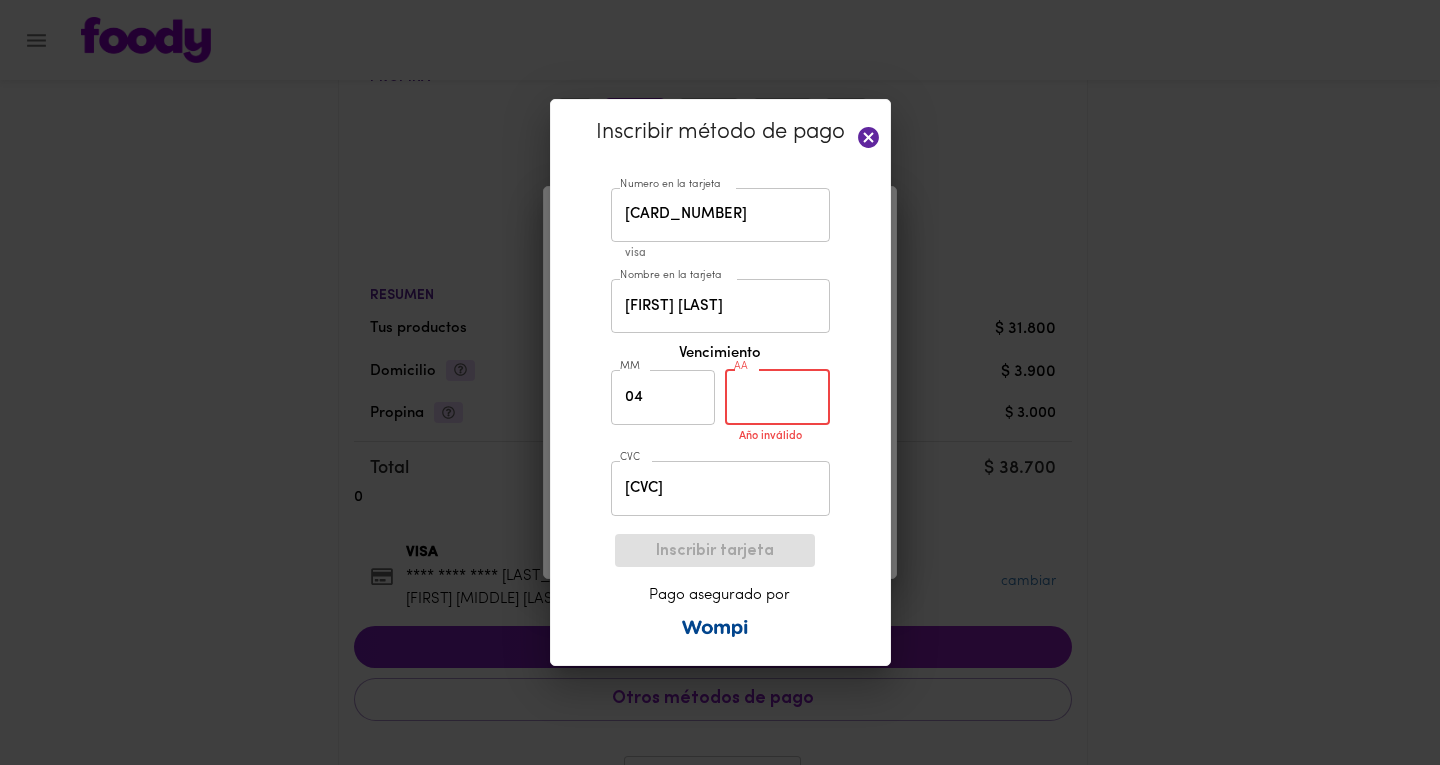 click 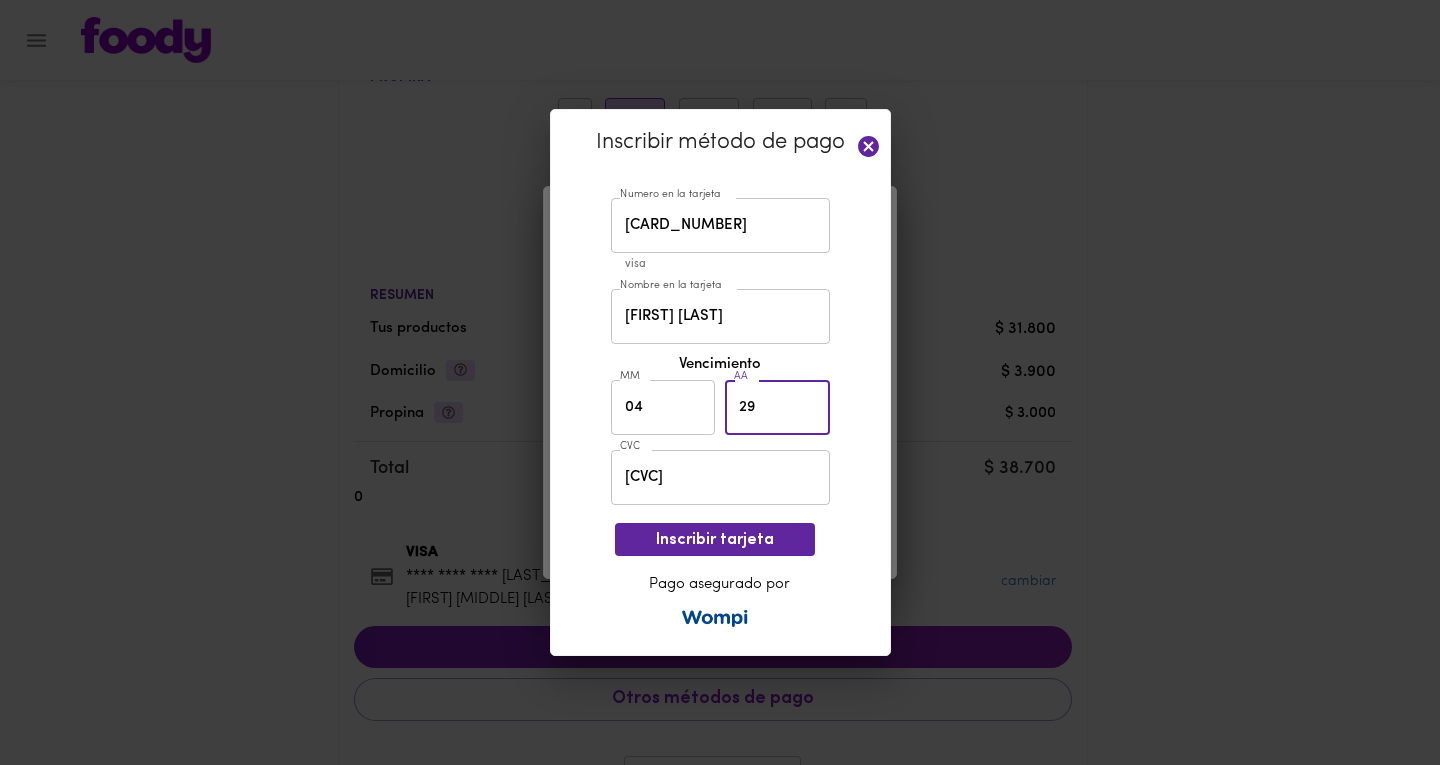 type on "29" 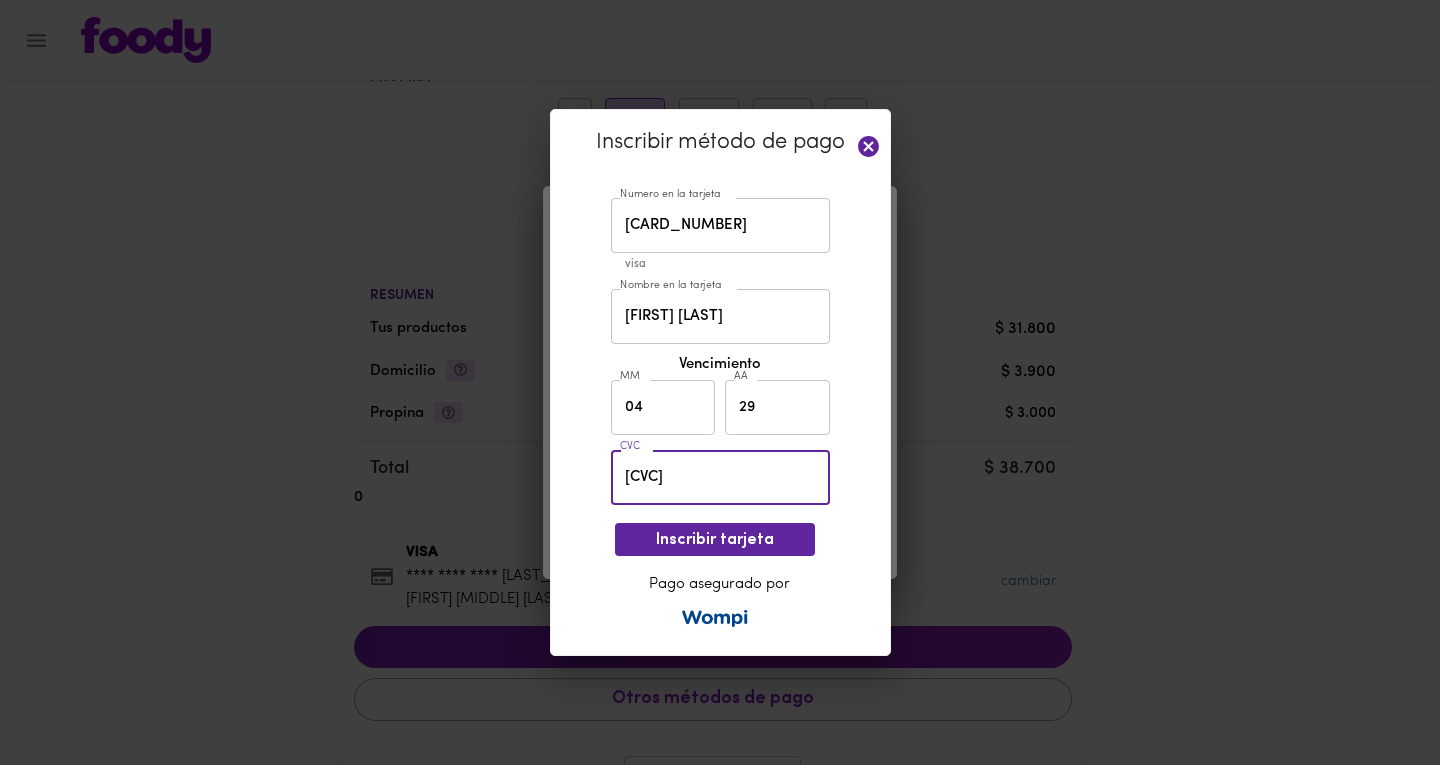 click on "Inscribir método de pago Numero en la tarjeta 4345 5912 6807 3974 Numero en la tarjeta visa Nombre en la tarjeta juan velazquez Nombre en la tarjeta Vencimiento MM 04 MM AA 29 AA CVC 894 CVC Inscribir tarjeta Pago asegurado por" at bounding box center [720, 382] 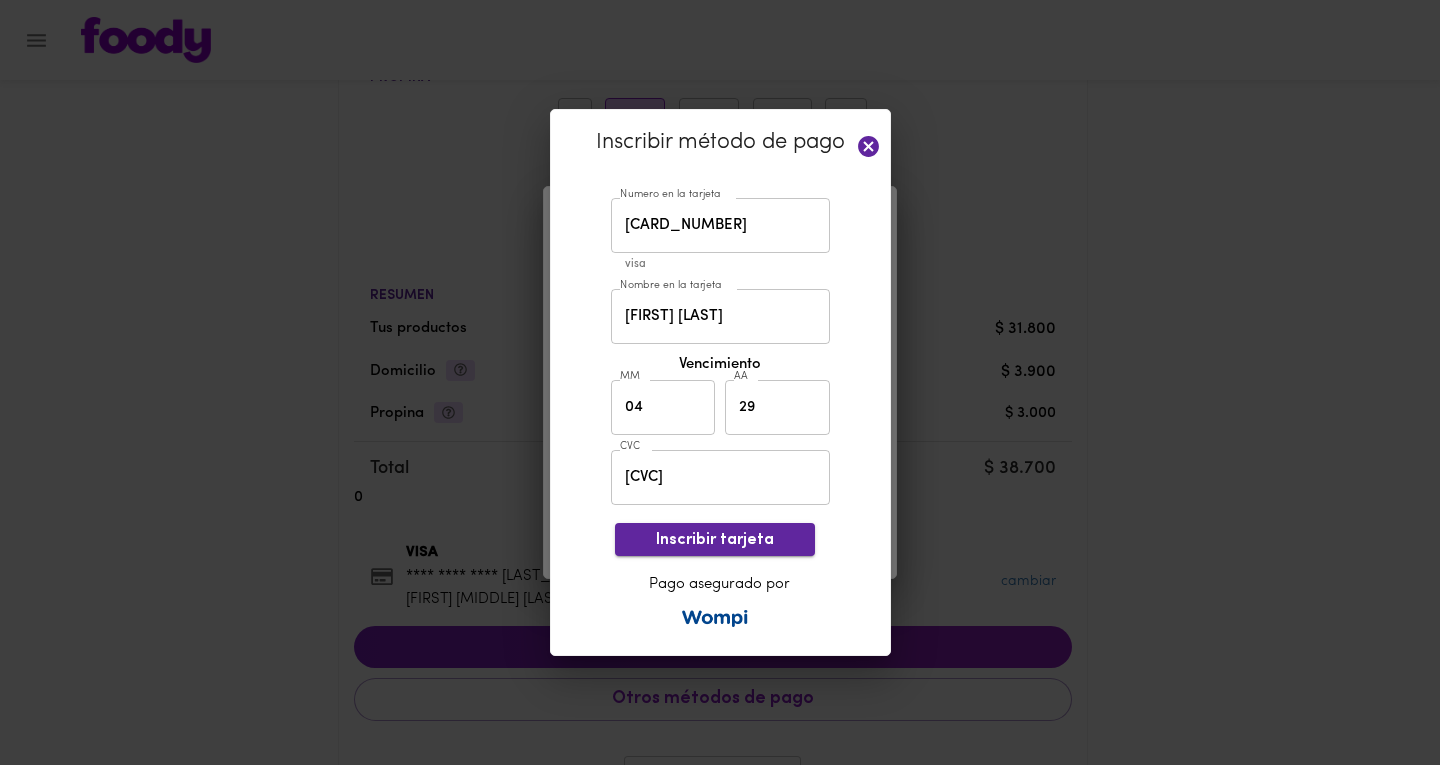 click on "Inscribir tarjeta" at bounding box center (715, 540) 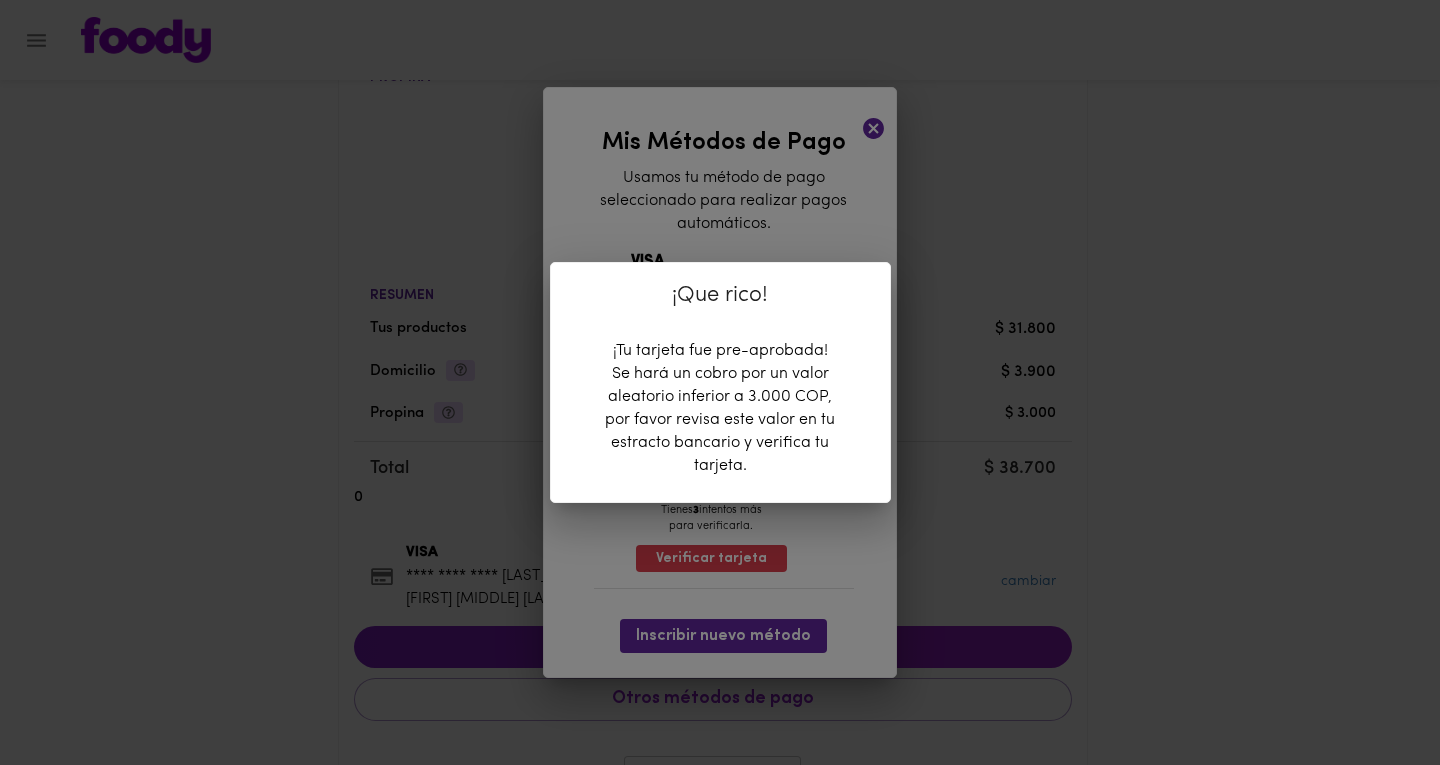 click on "¡Que rico! ¡Tu tarjeta fue pre-aprobada! Se hará un cobro por un valor aleatorio inferior a 3.000 COP, por favor revisa este valor en tu estracto bancario y verifica tu tarjeta." at bounding box center (720, 382) 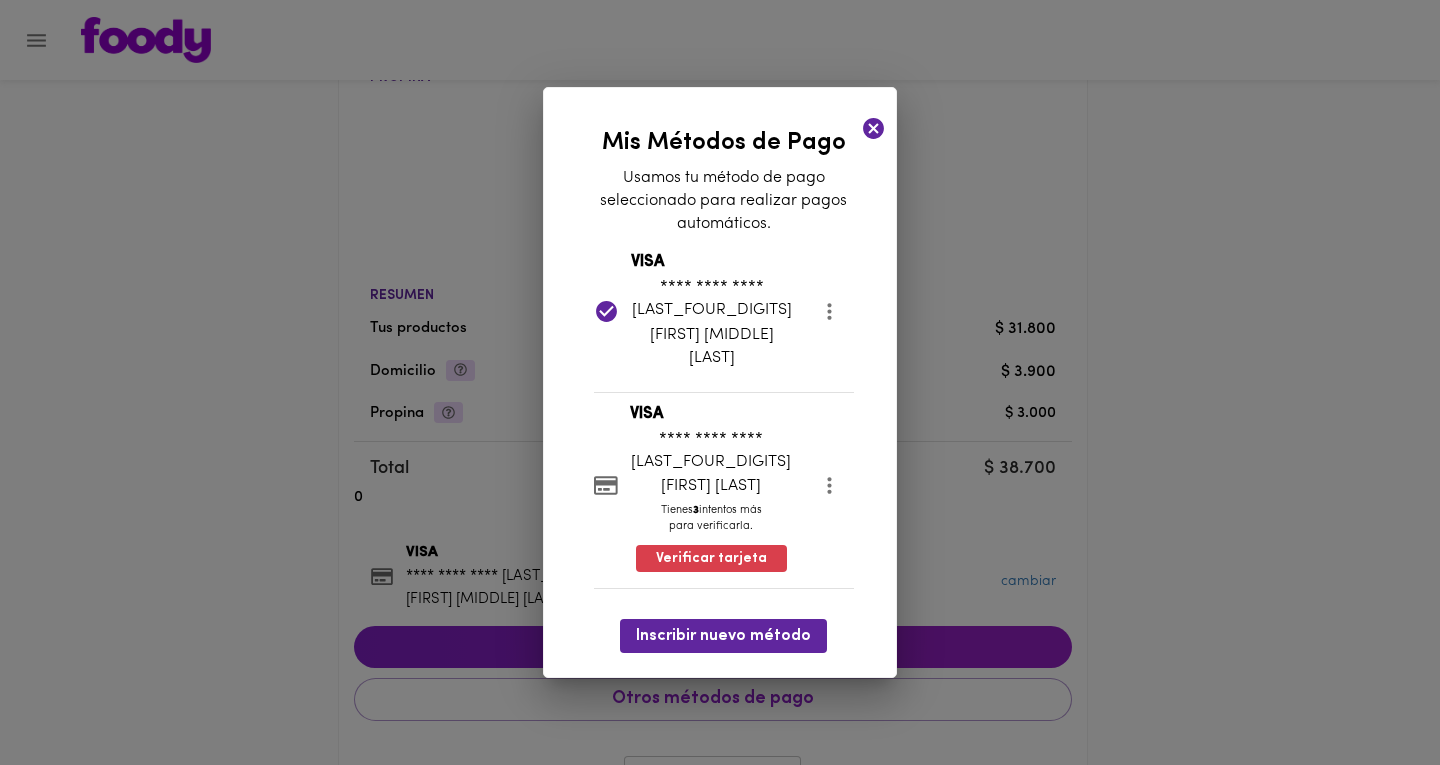 click 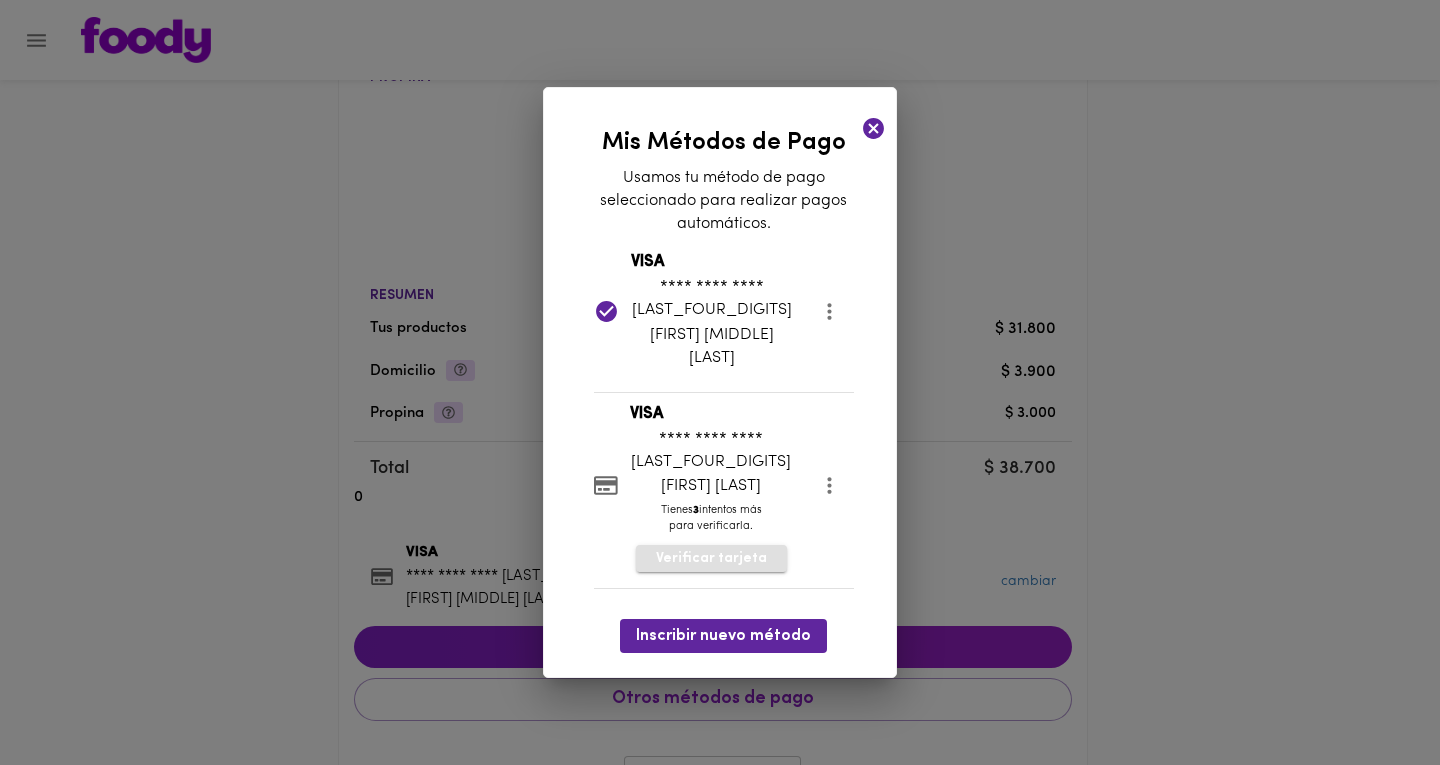 click on "Verificar tarjeta" at bounding box center (711, 559) 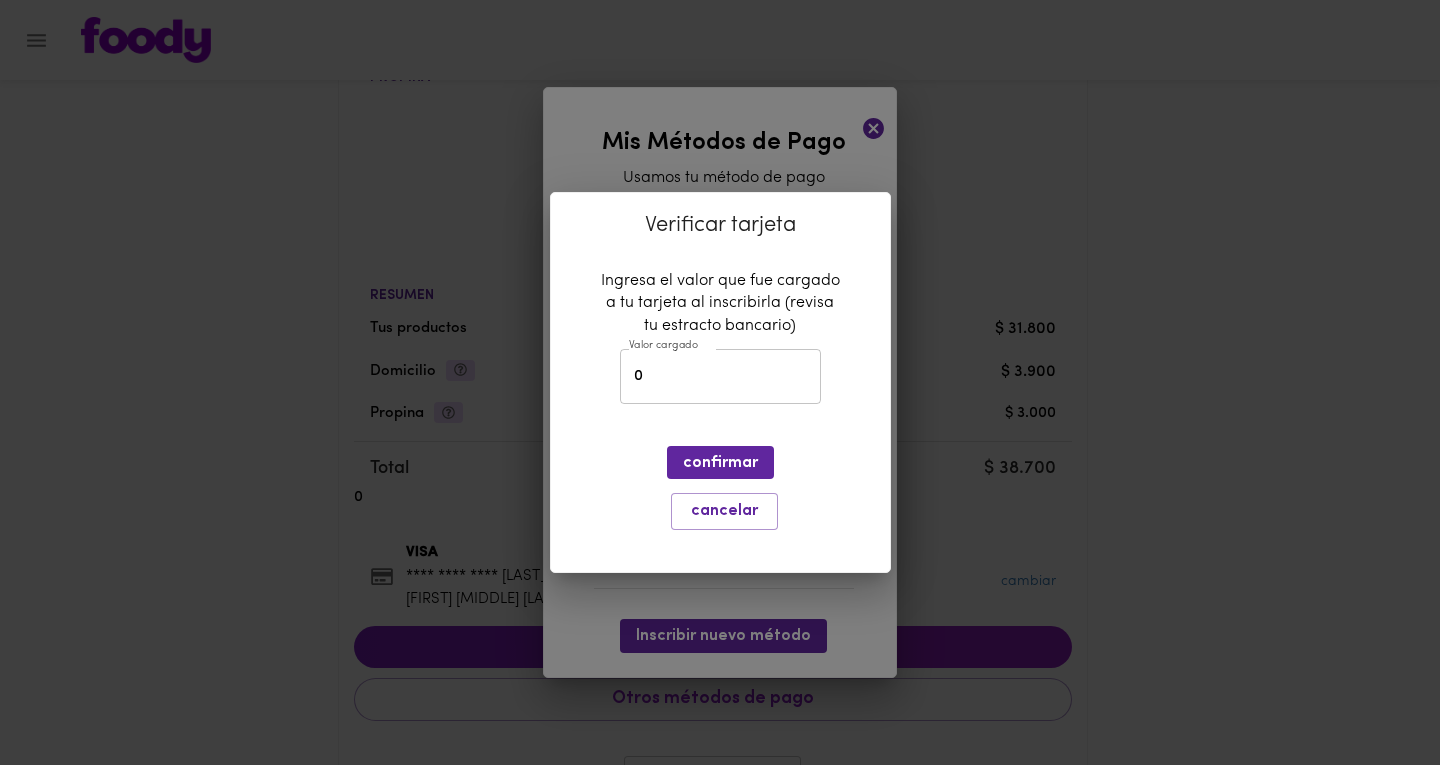click on "0" at bounding box center (720, 376) 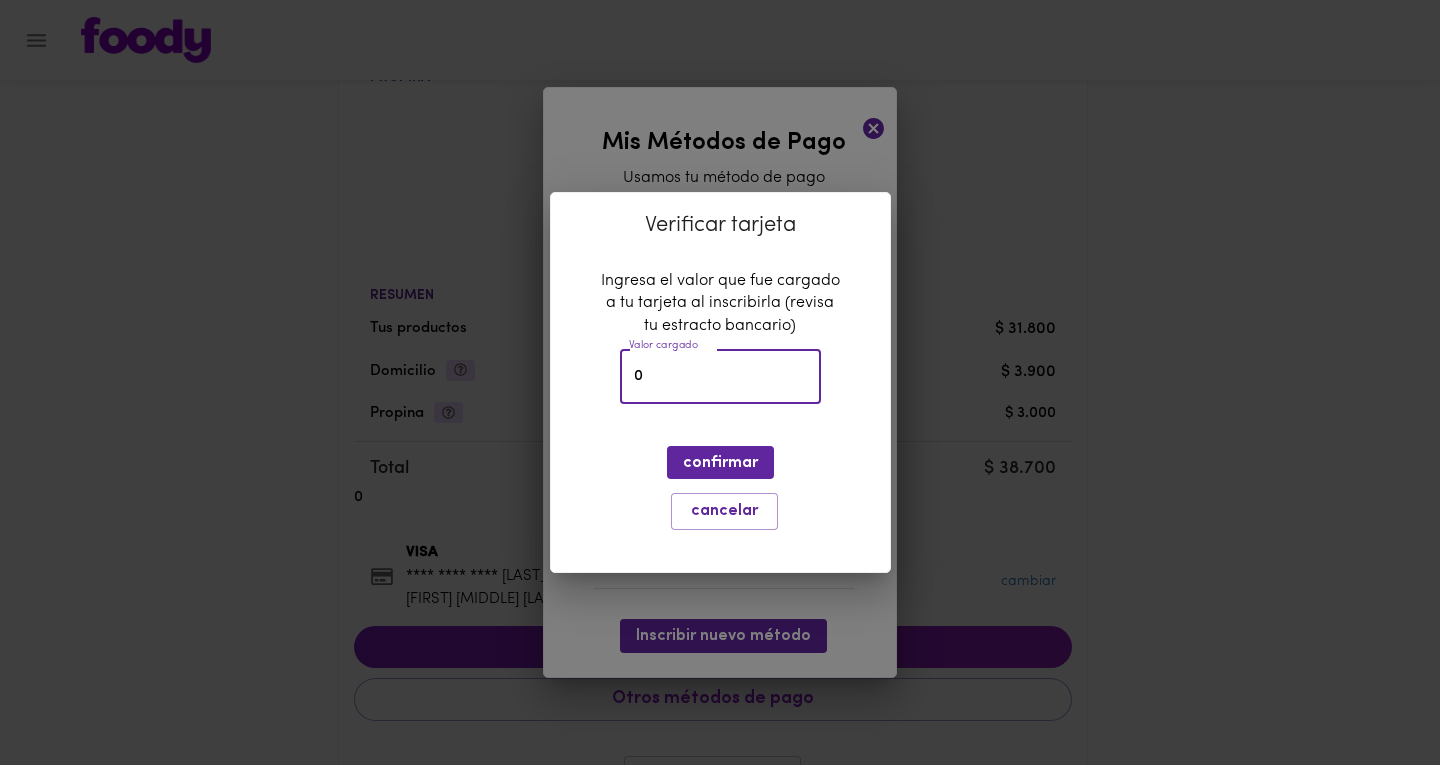 click on "0" at bounding box center [720, 376] 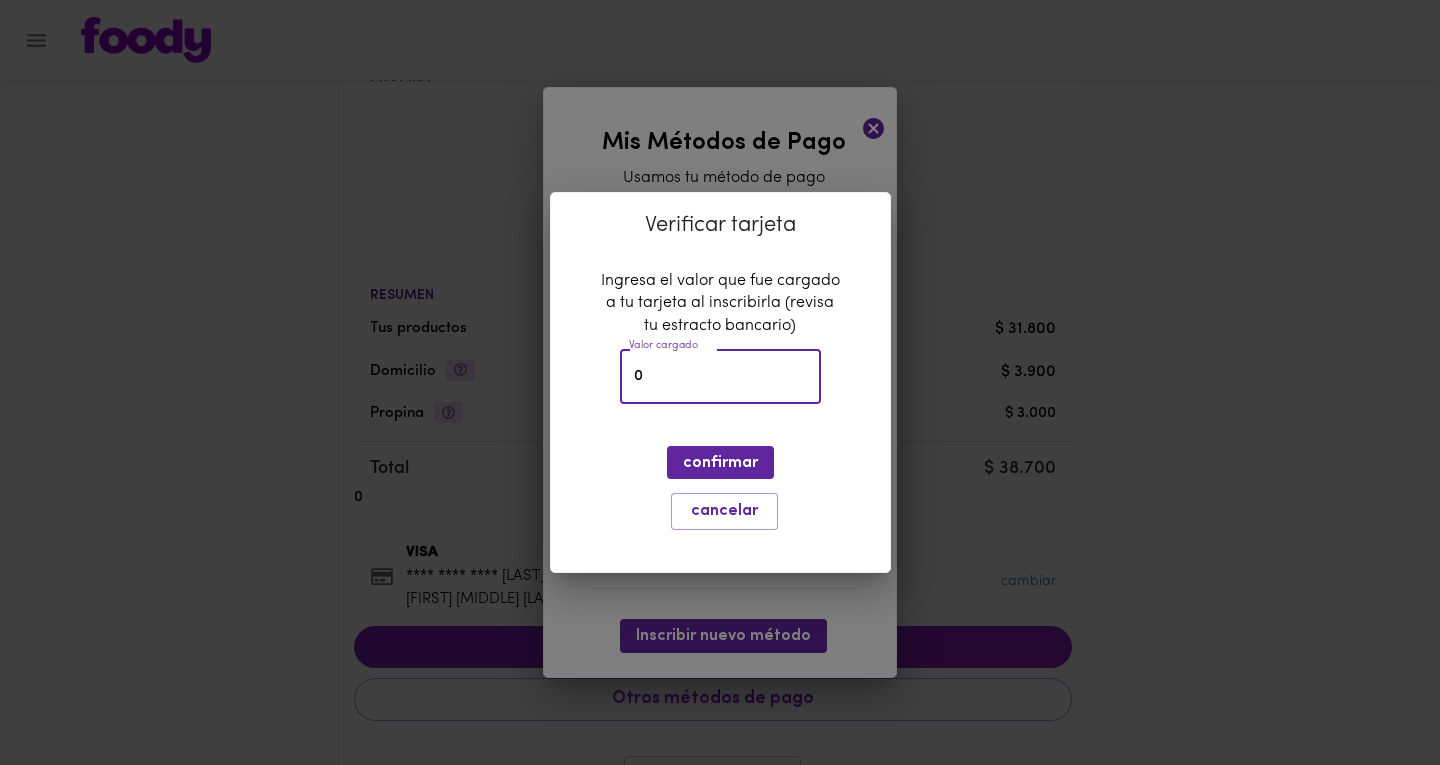 click on "0" at bounding box center [720, 376] 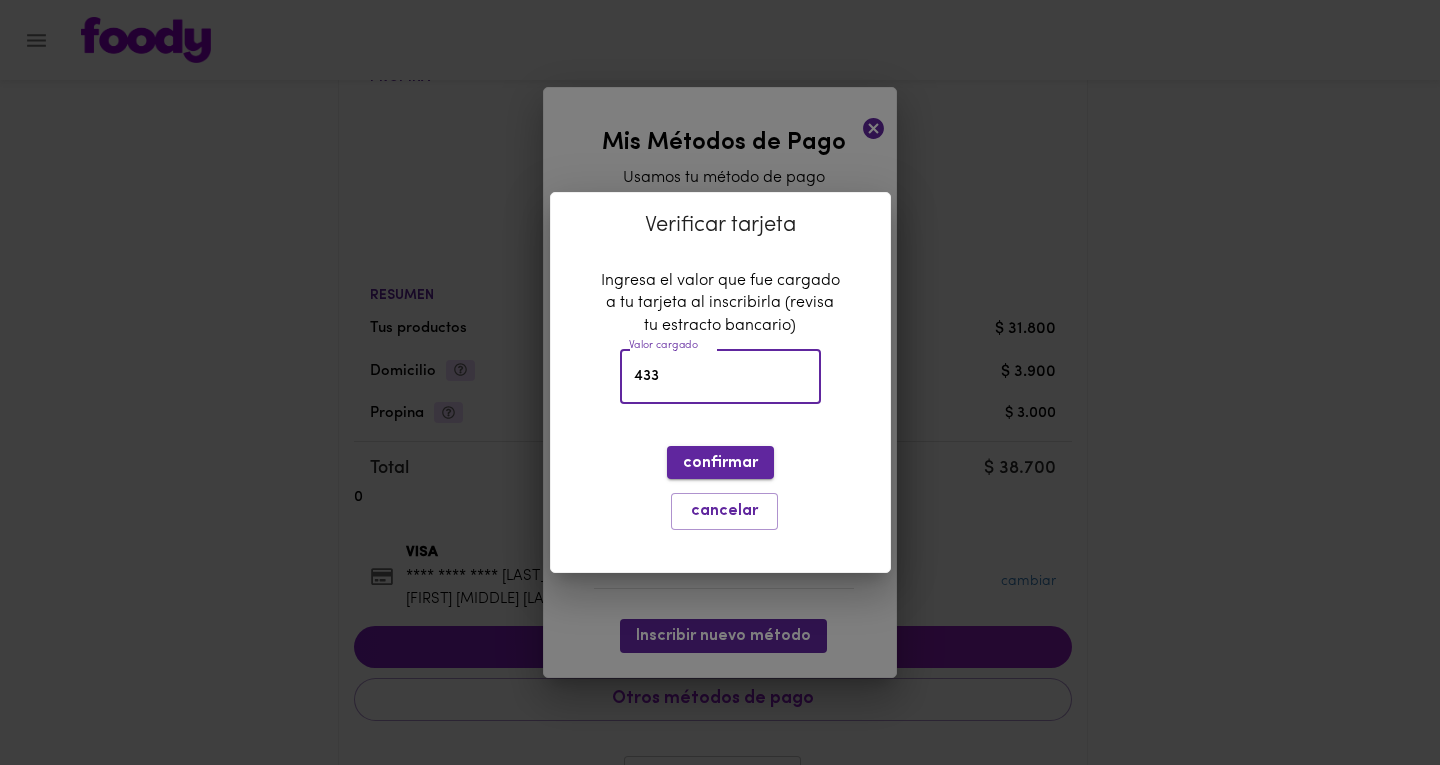 type on "433" 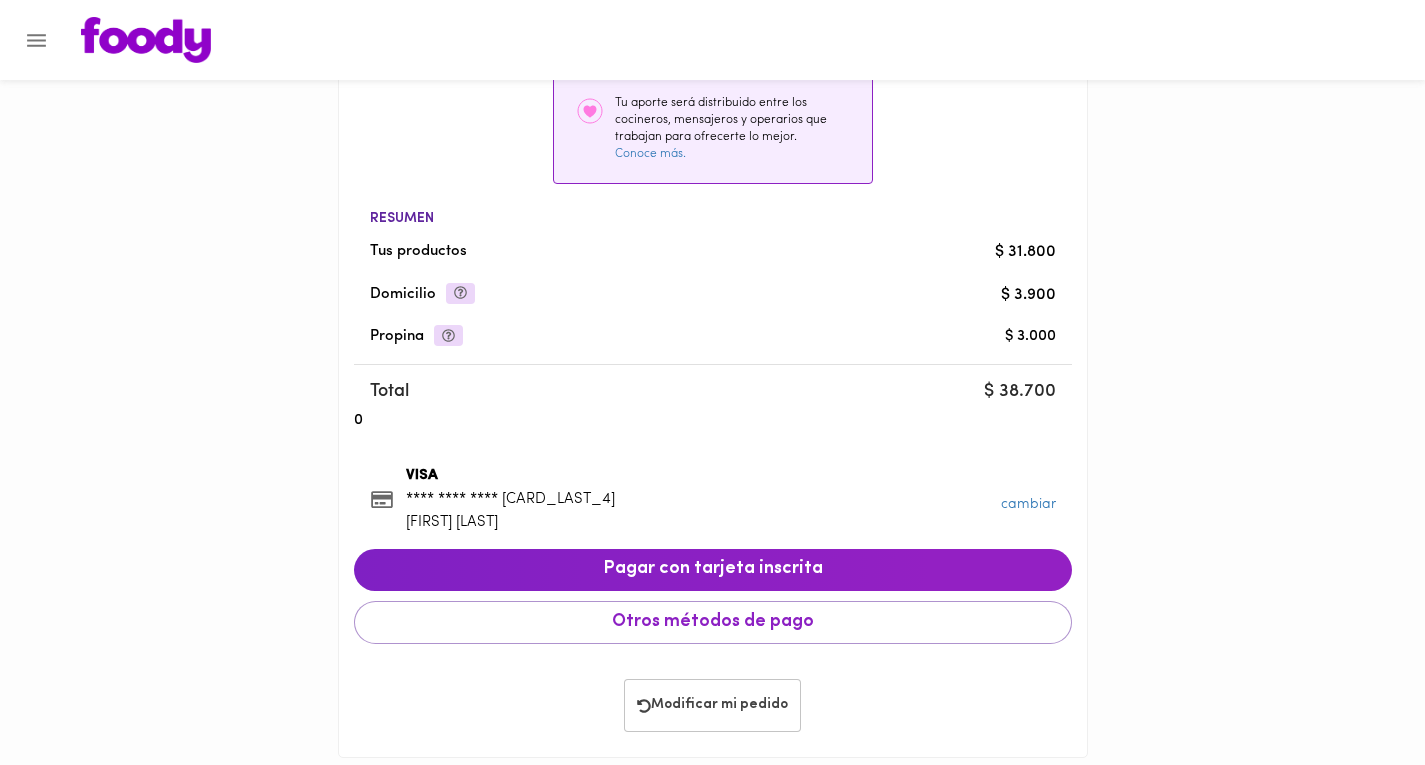 scroll, scrollTop: 421, scrollLeft: 0, axis: vertical 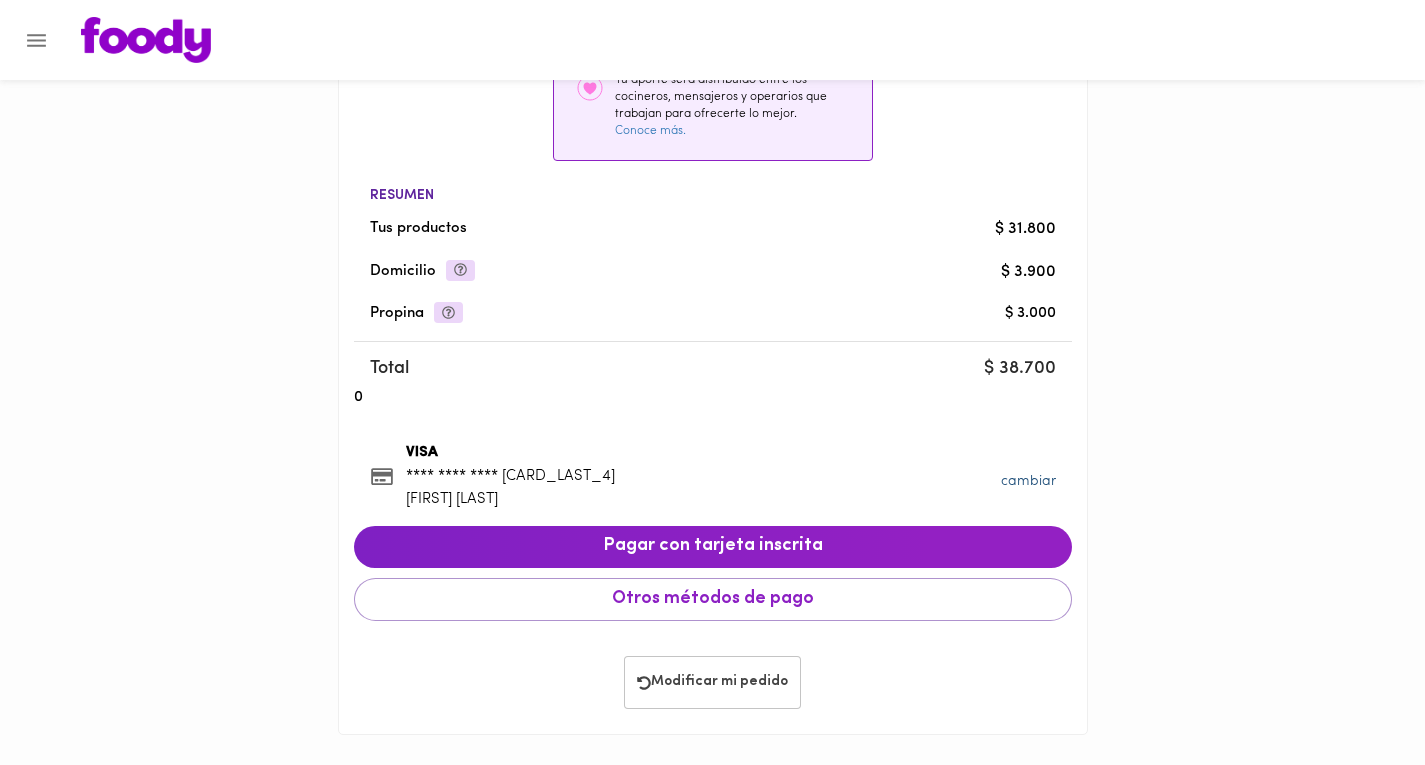 click on "cambiar" at bounding box center (1028, 481) 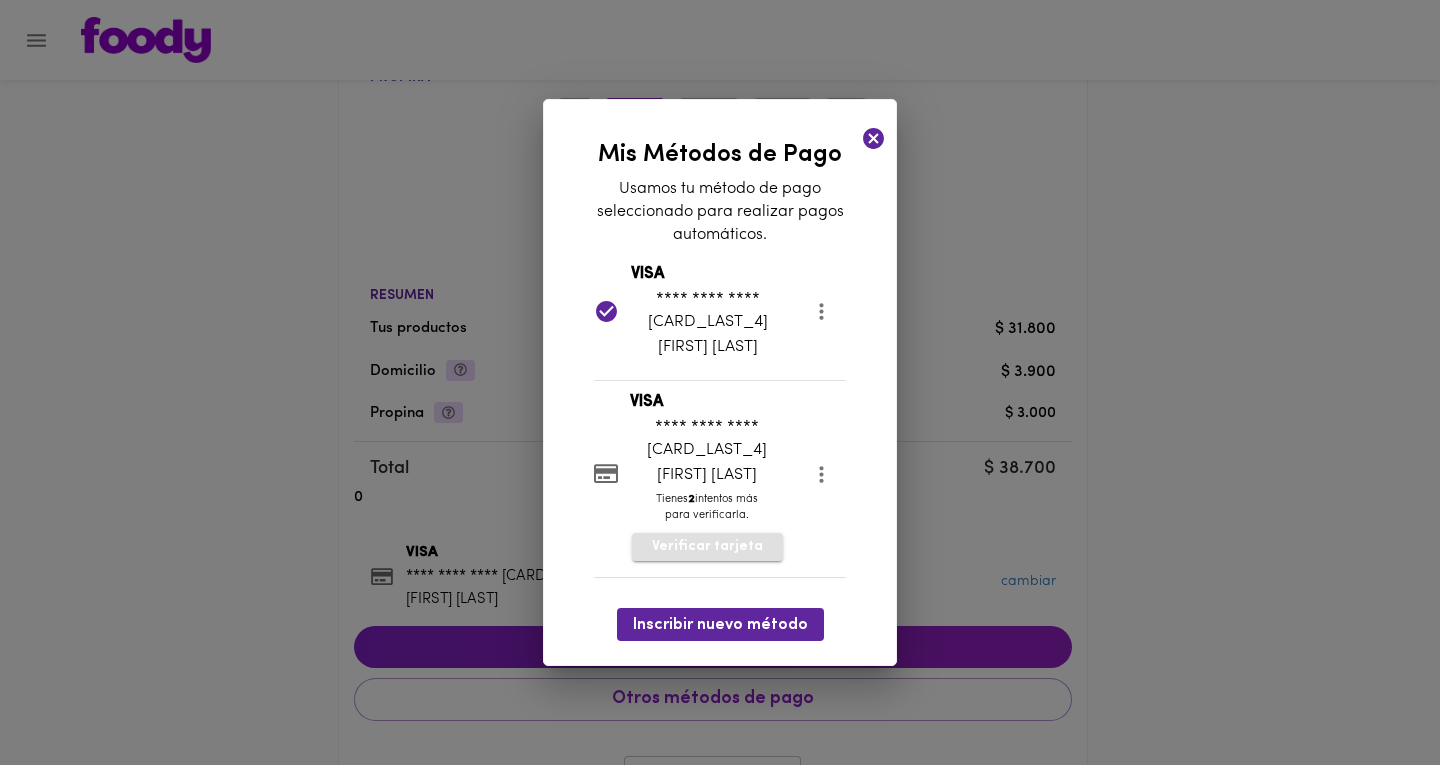 click on "Verificar tarjeta" at bounding box center [707, 547] 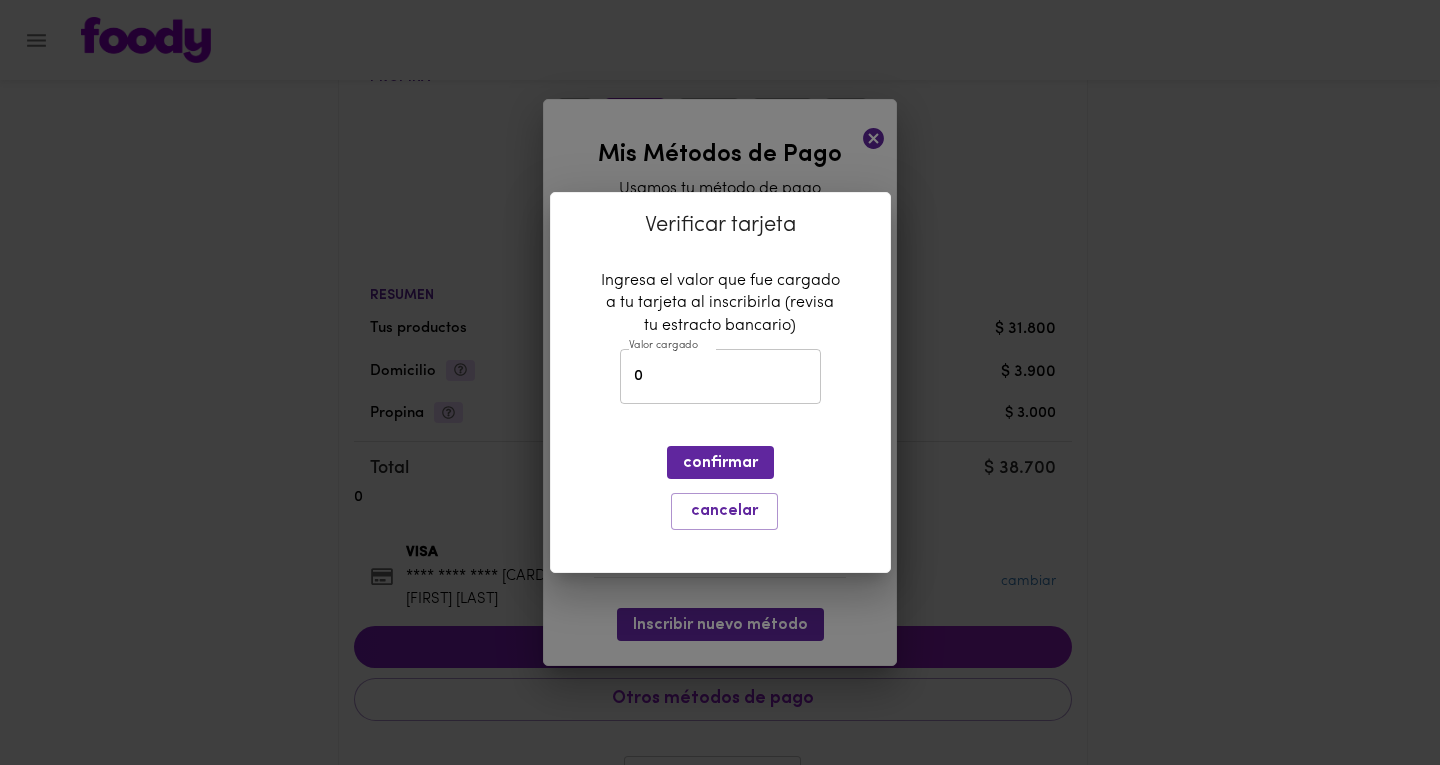 click on "Verificar tarjeta Ingresa el valor que fue cargado a tu tarjeta al inscribirla (revisa tu estracto bancario) Valor cargado 0 Valor cargado confirmar cancelar" at bounding box center [720, 382] 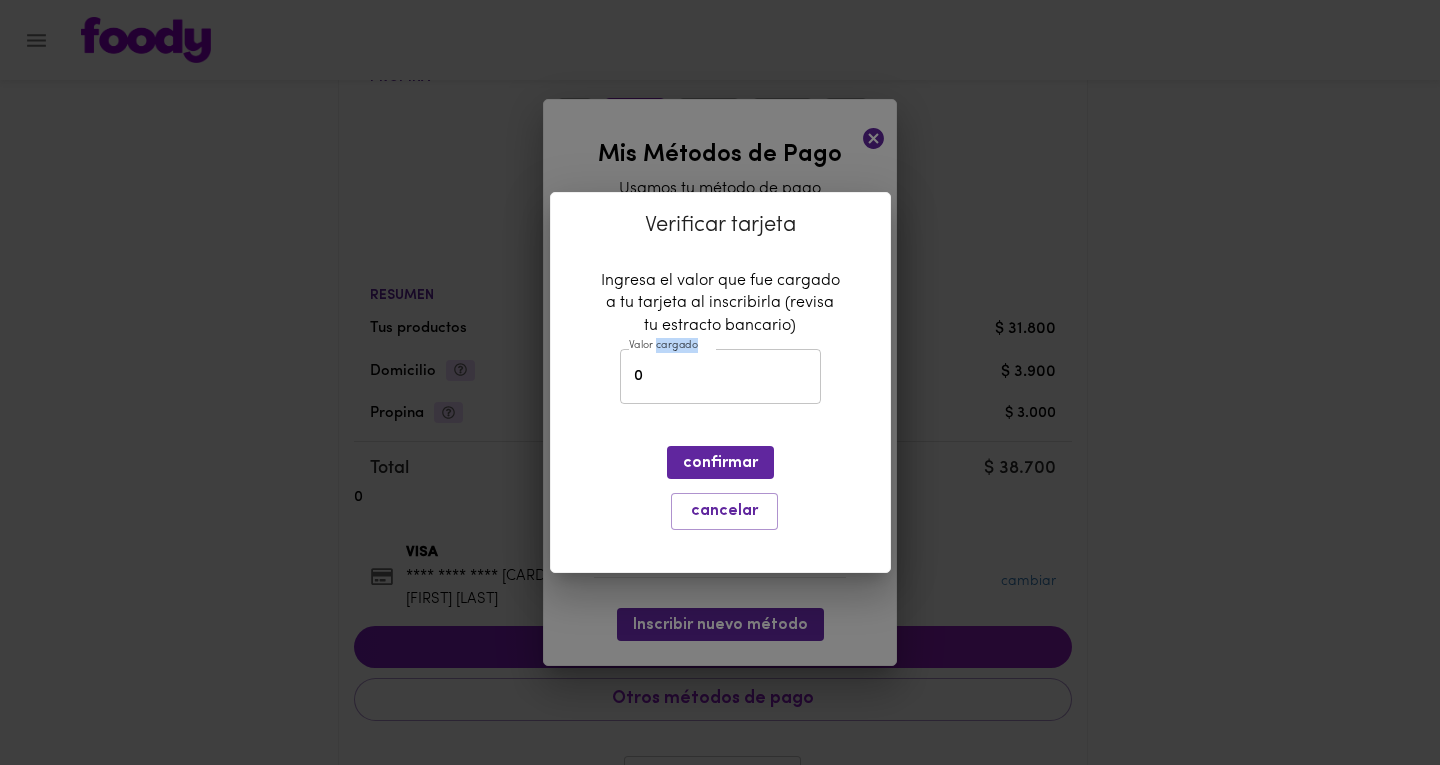 click on "Valor cargado 0 Valor cargado" at bounding box center [720, 376] 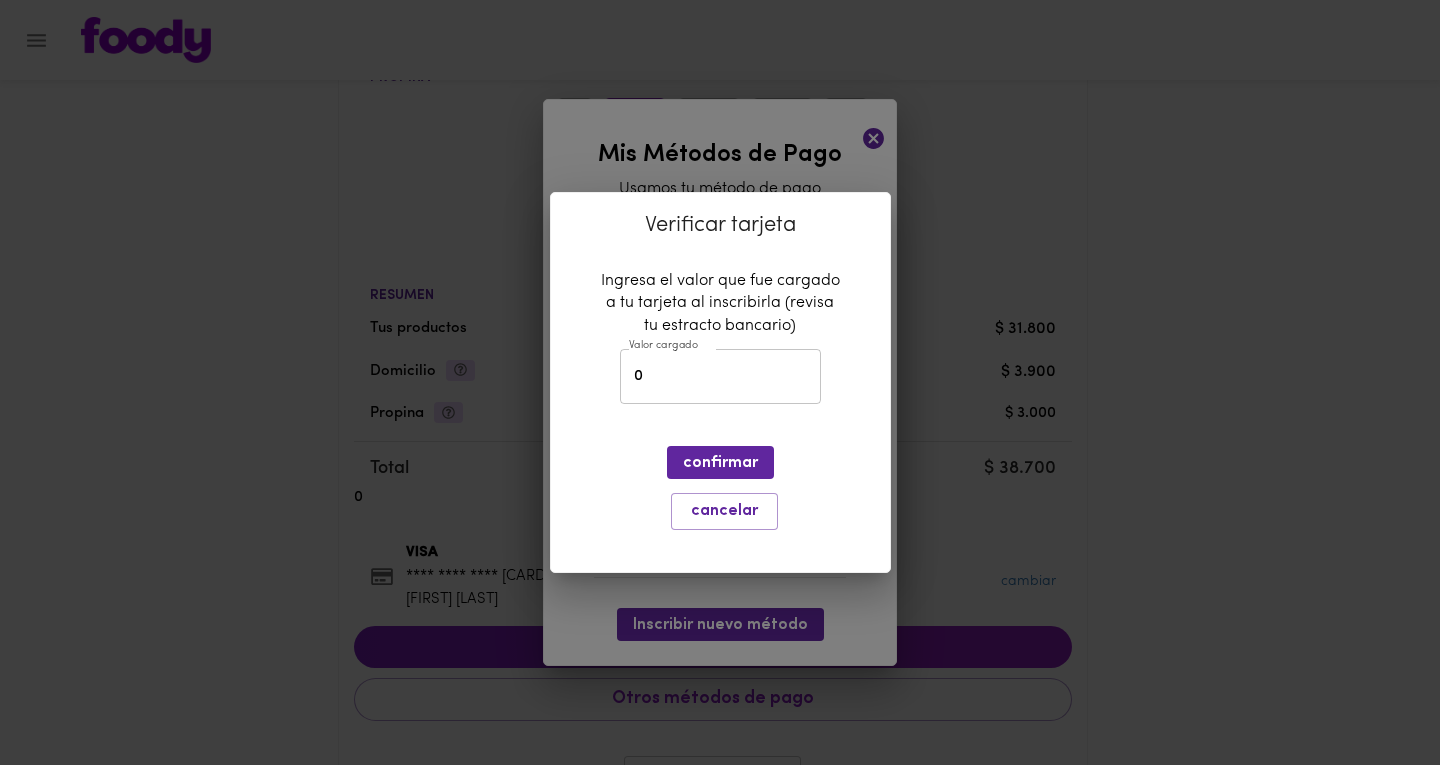 click on "Valor cargado 0 Valor cargado" at bounding box center [720, 376] 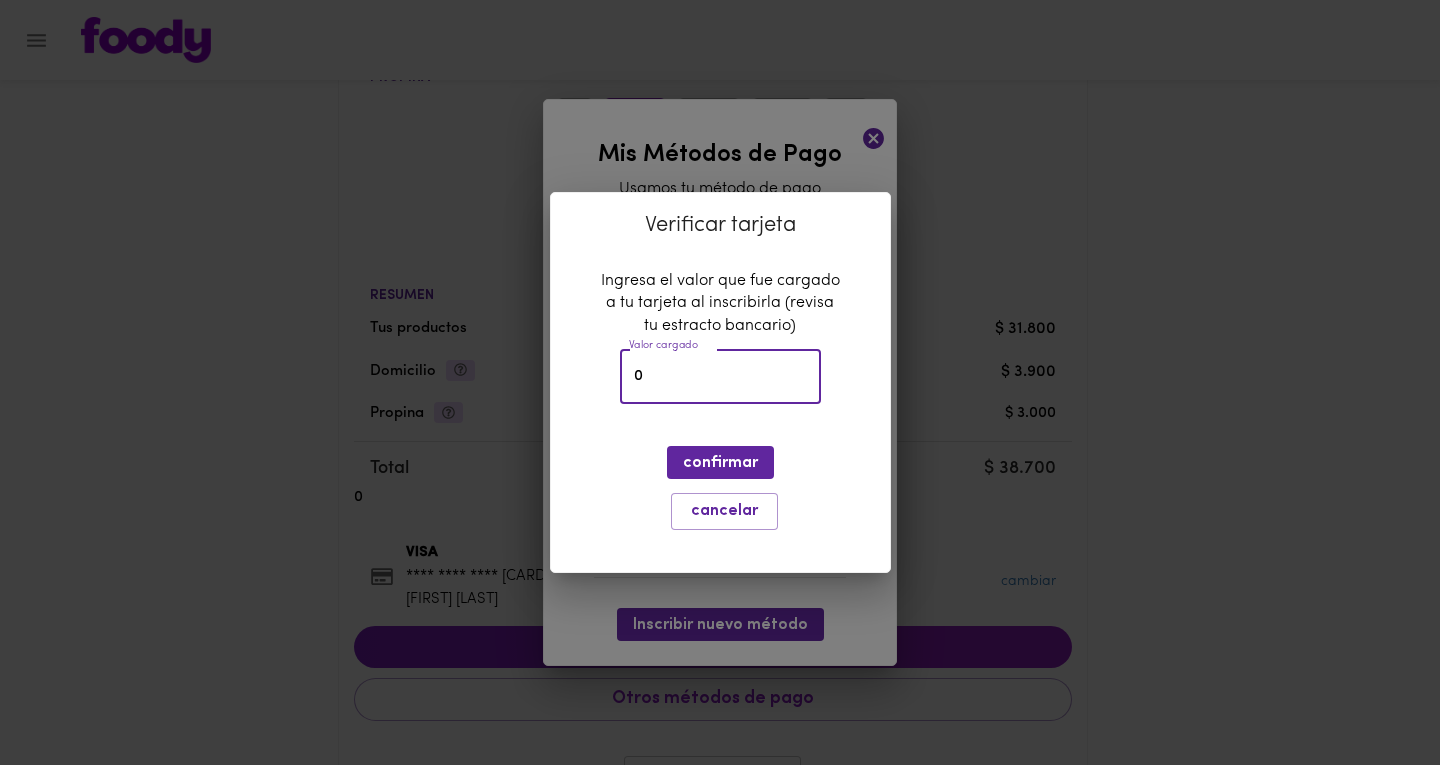 click on "0" at bounding box center (720, 376) 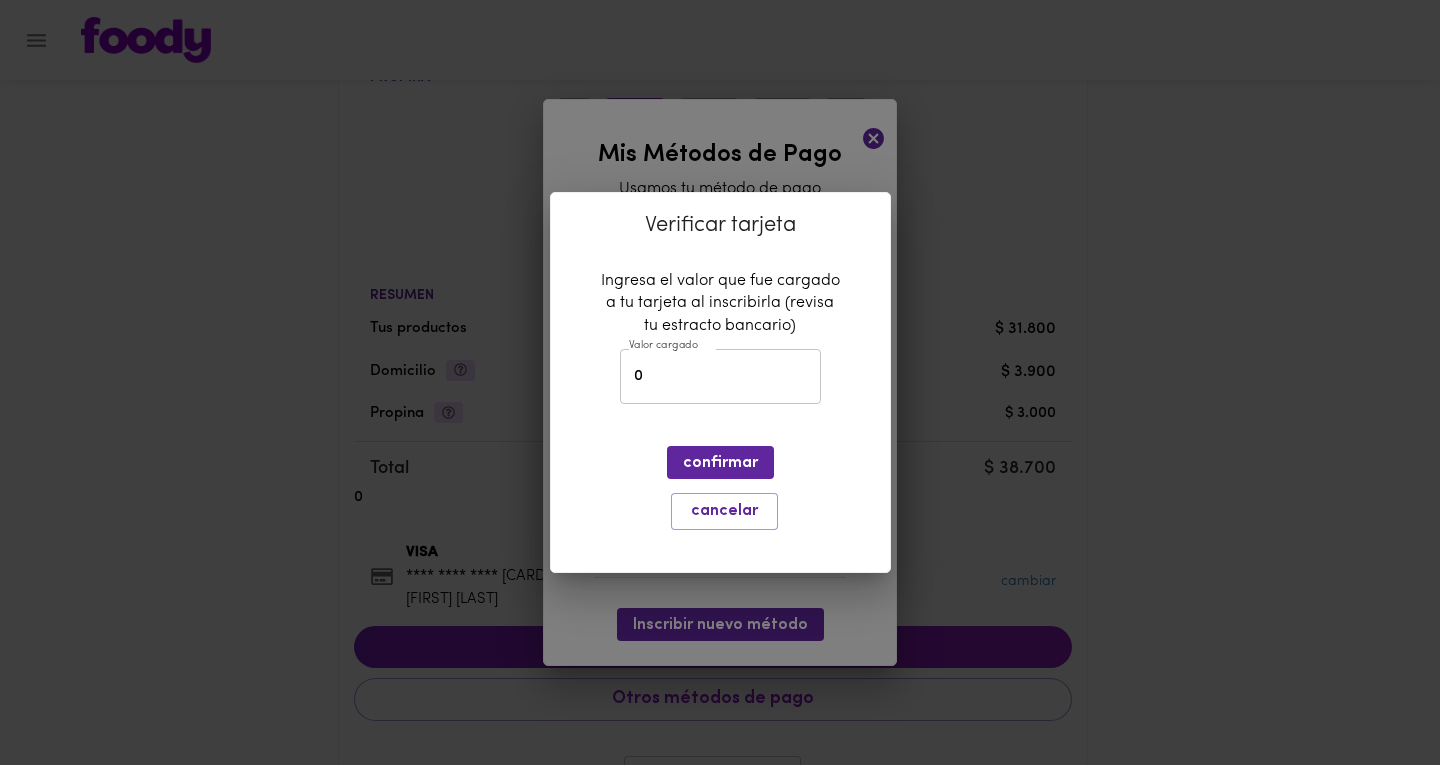 click on "Verificar tarjeta Ingresa el valor que fue cargado a tu tarjeta al inscribirla (revisa tu estracto bancario) Valor cargado 0 Valor cargado confirmar cancelar" at bounding box center [720, 382] 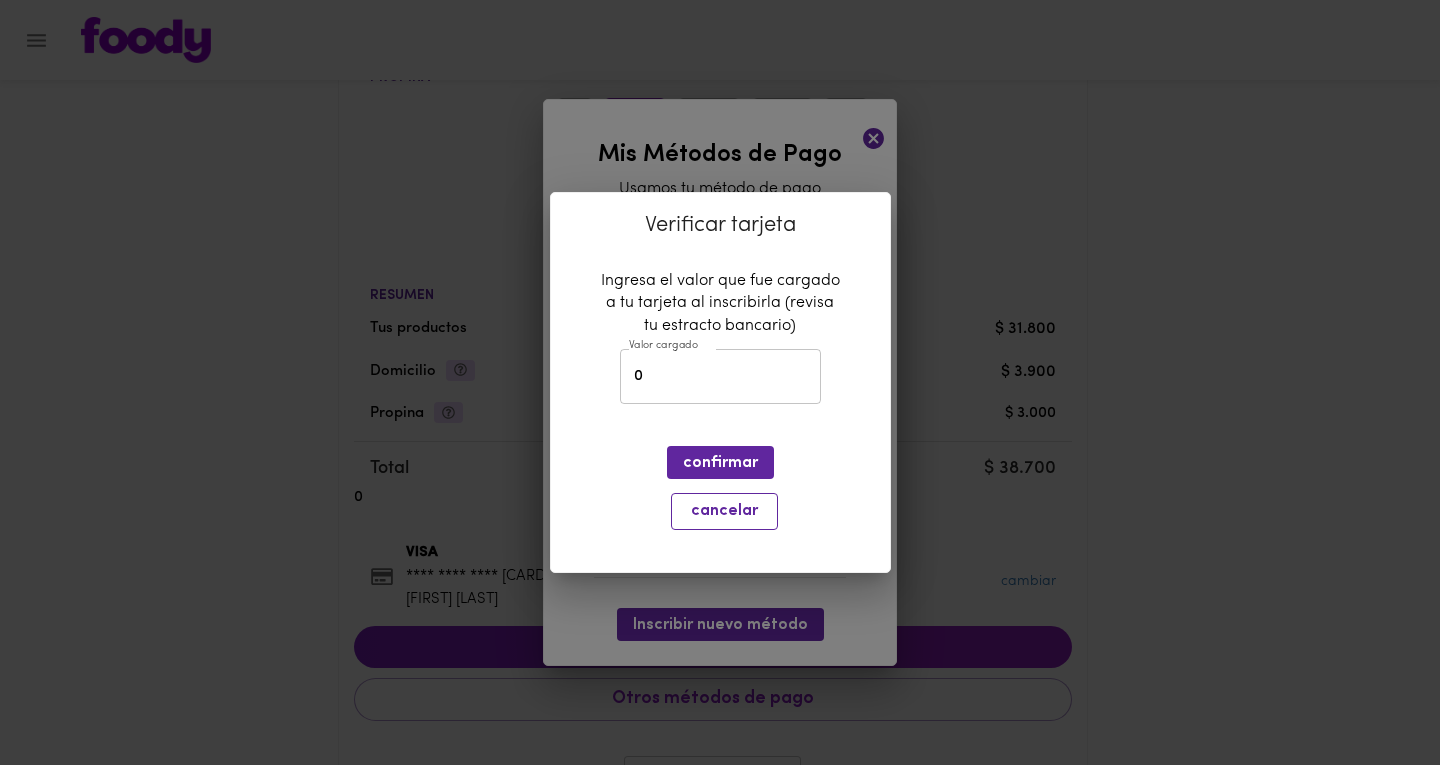 click on "cancelar" at bounding box center [724, 511] 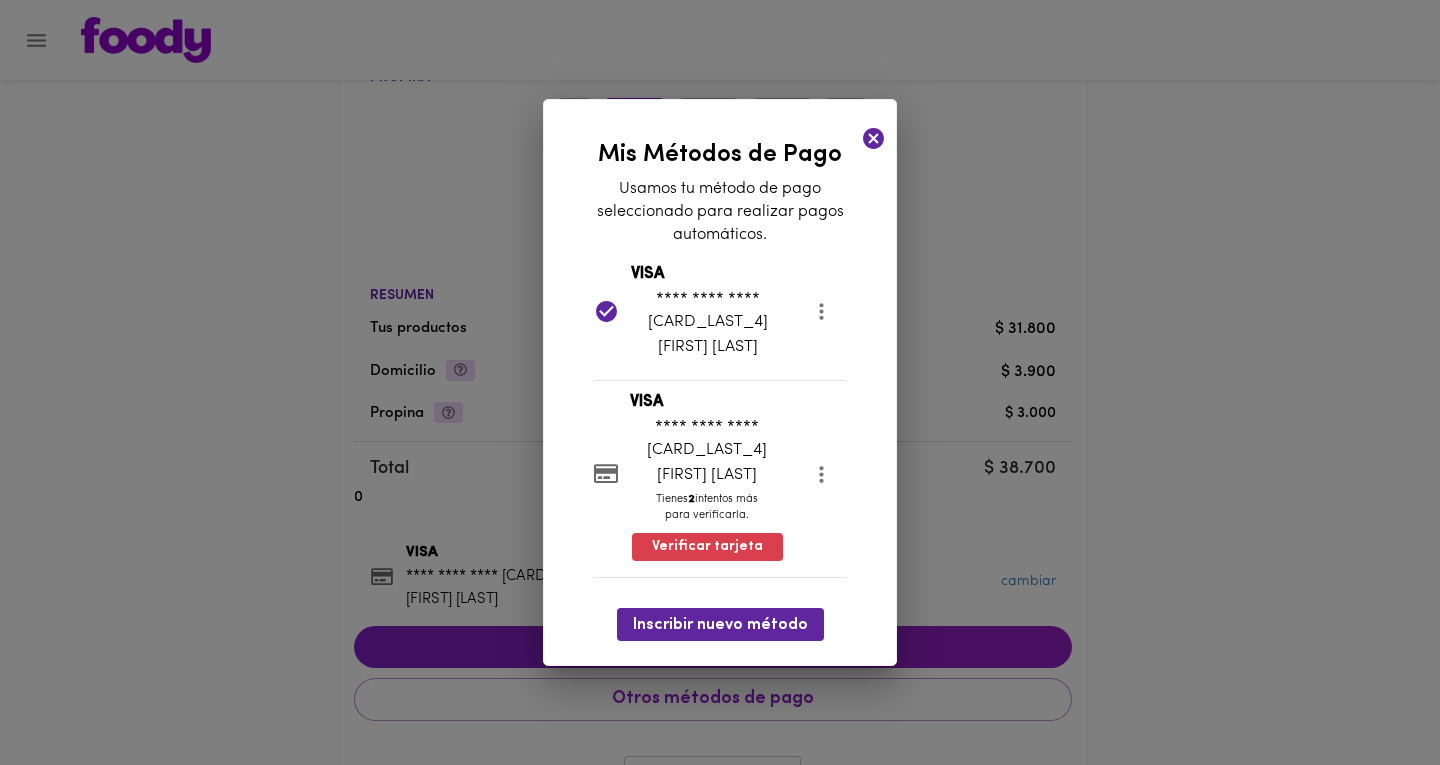 click 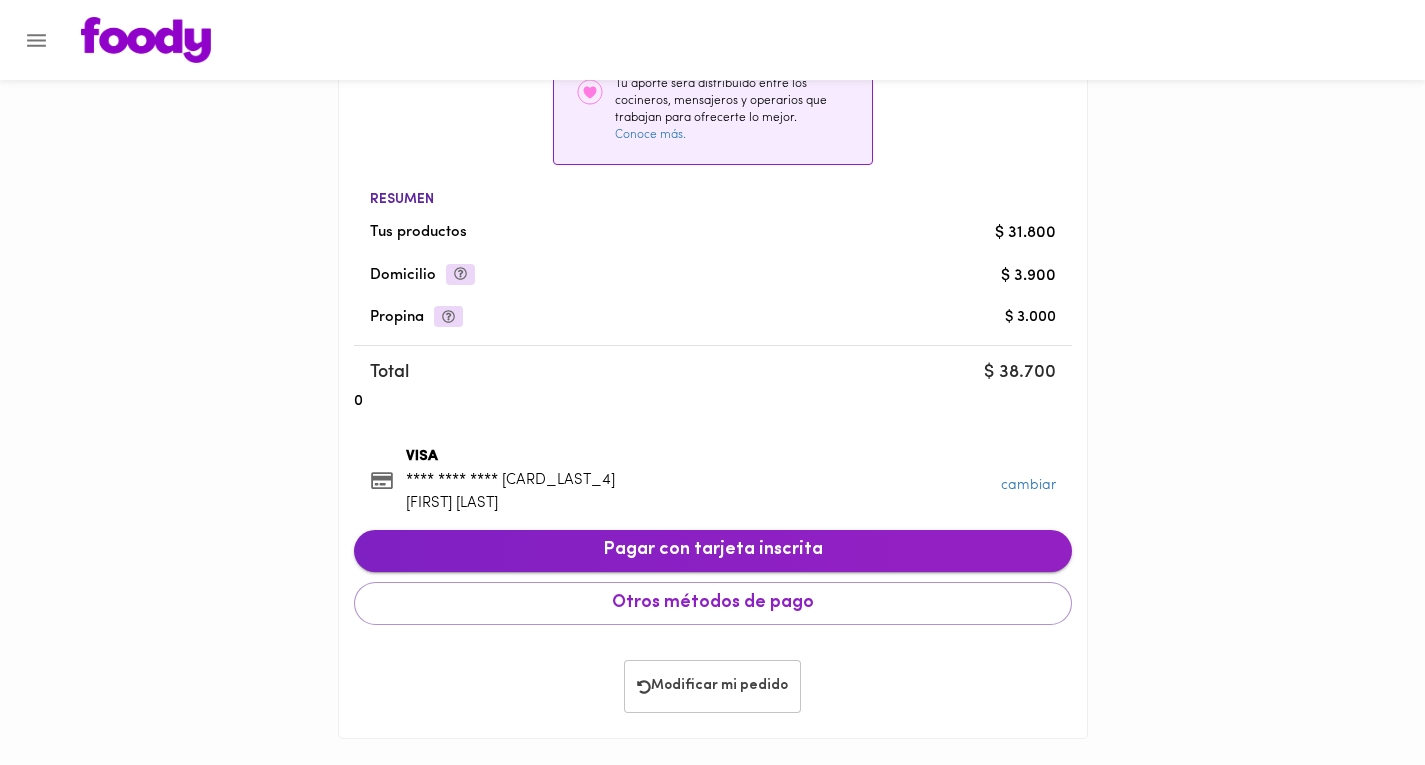 click on "Pagar con tarjeta inscrita" at bounding box center (713, 551) 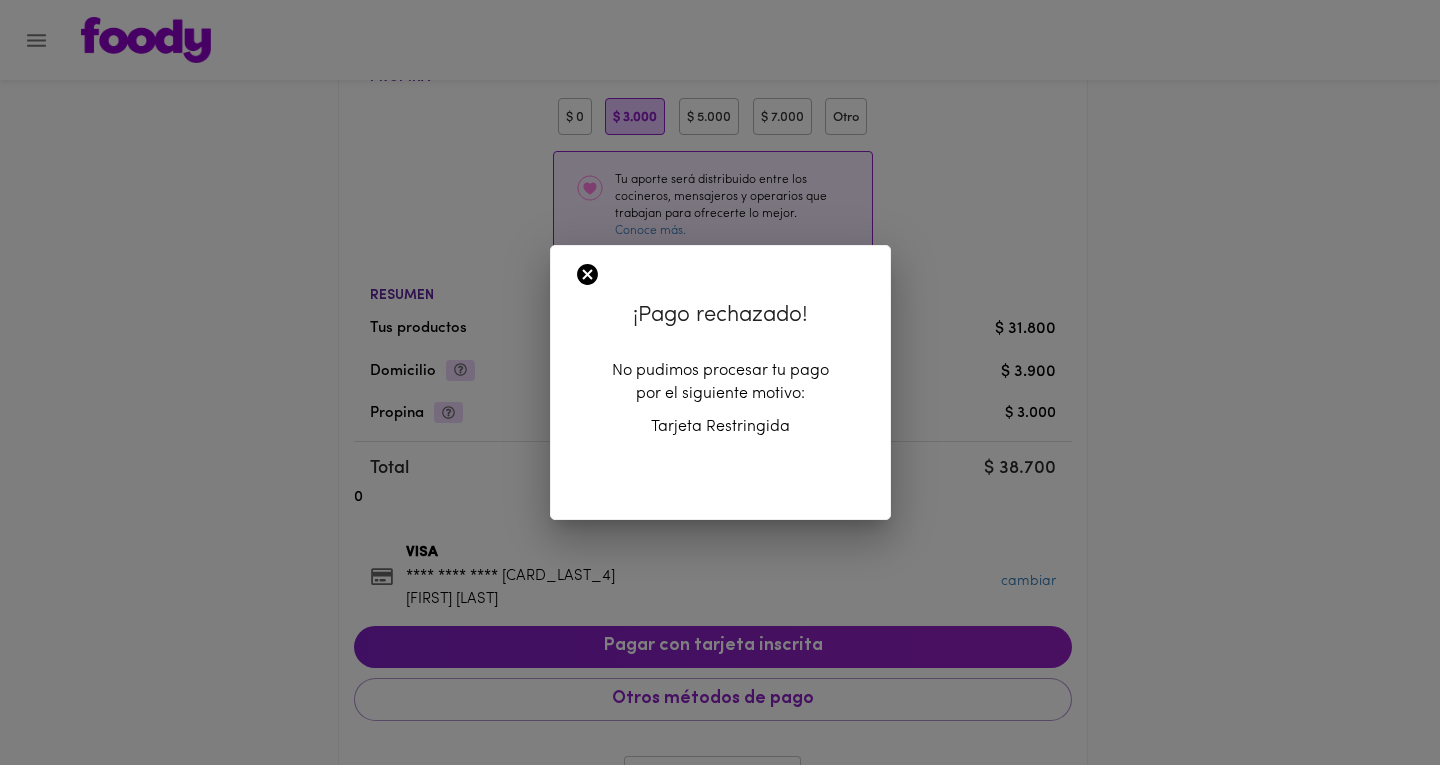 click on "¡Pago rechazado!" at bounding box center [720, 315] 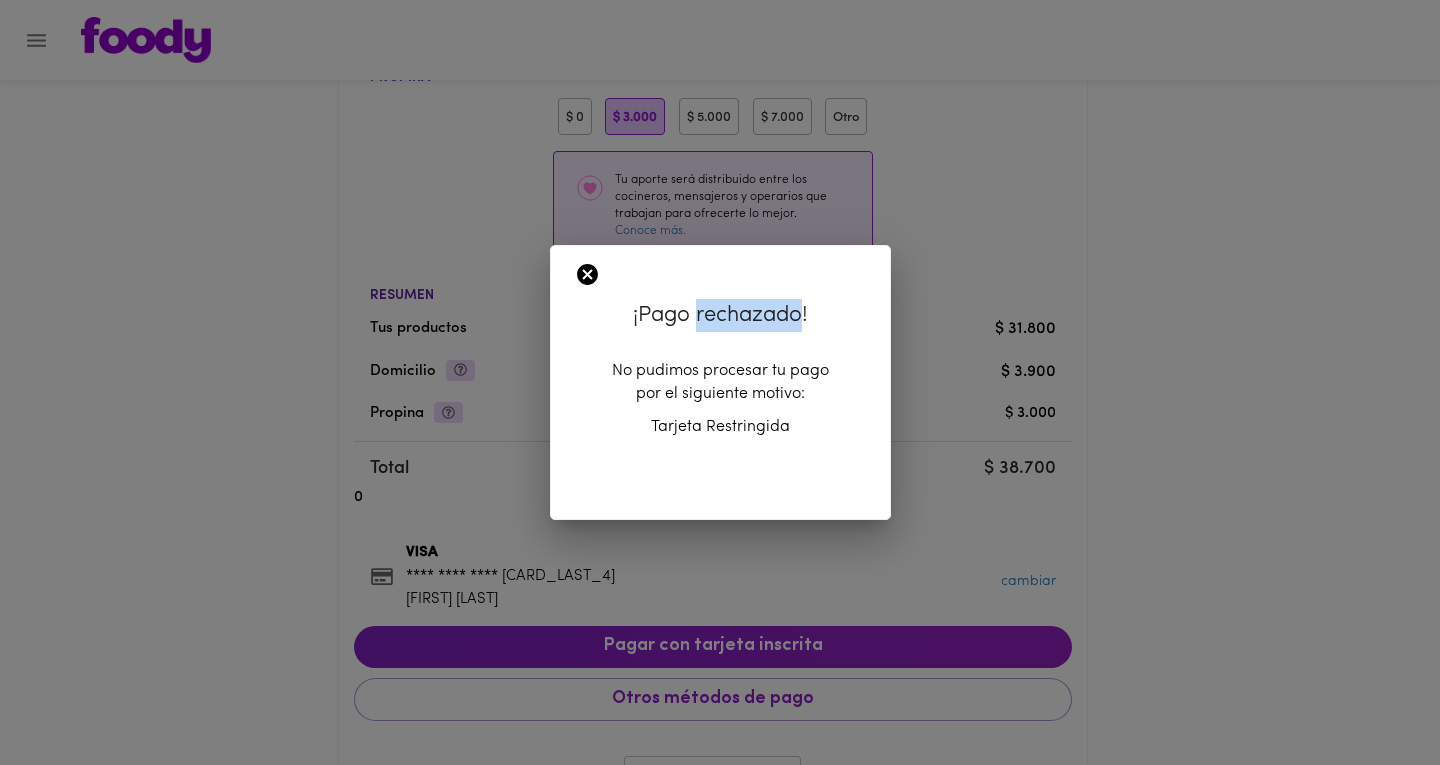 click on "¡Pago rechazado!" at bounding box center (720, 315) 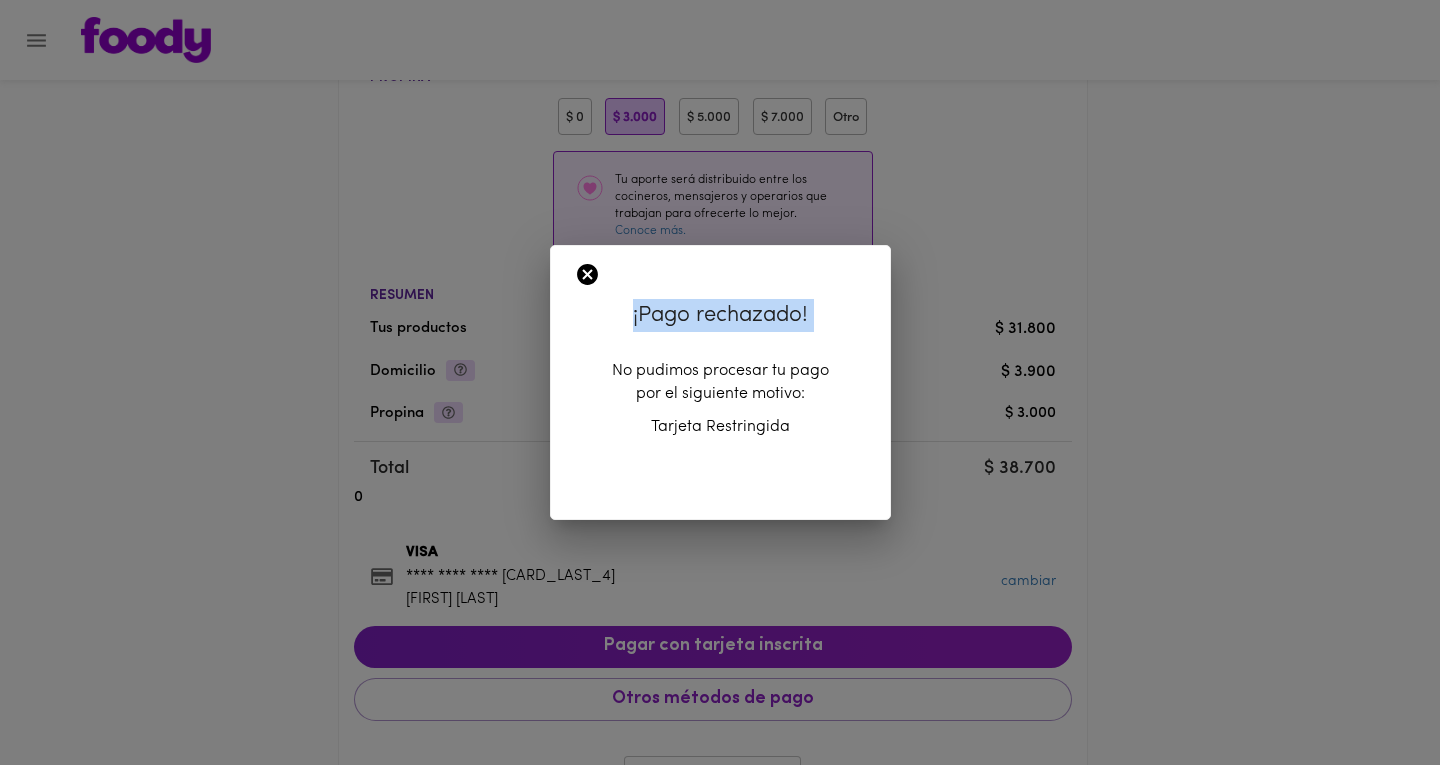 click on "¡Pago rechazado!" at bounding box center [720, 315] 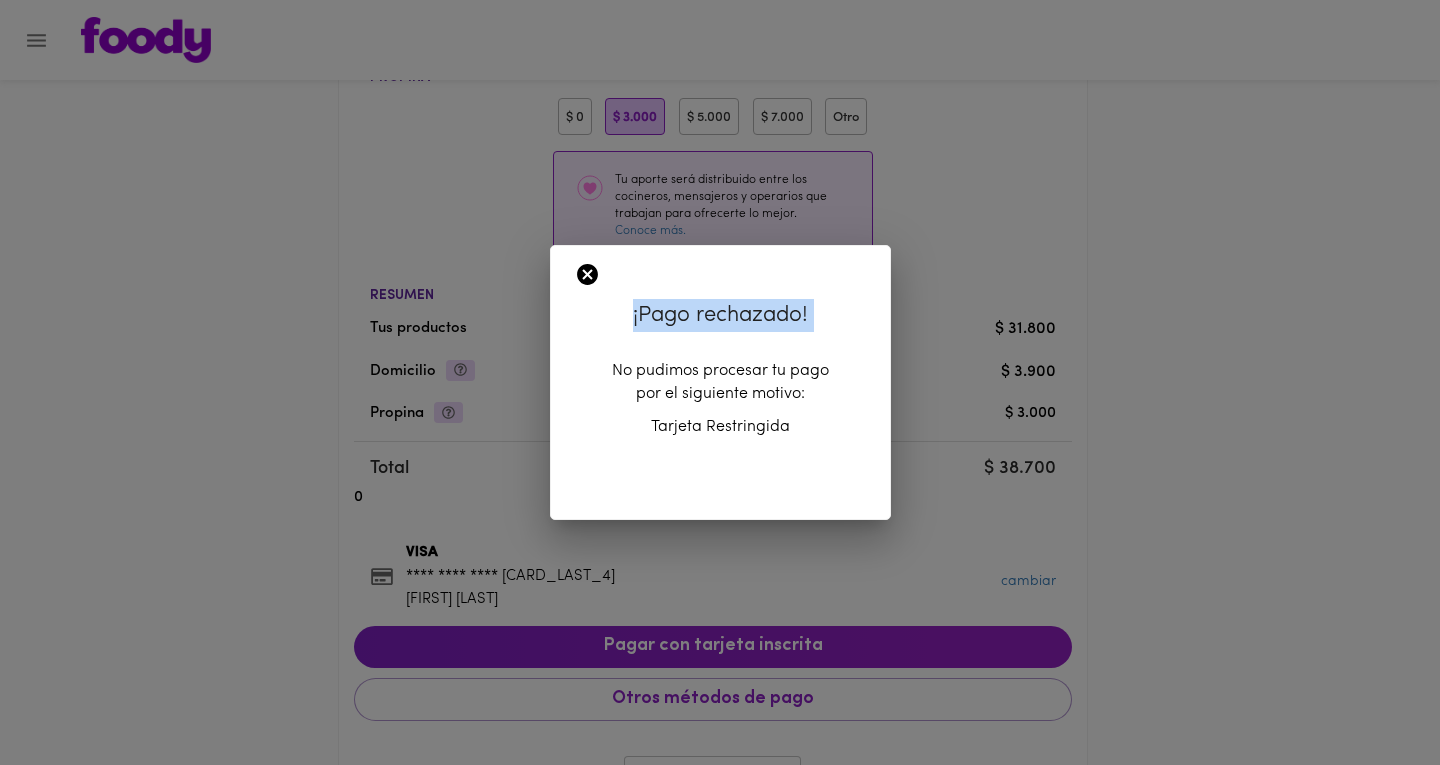 click 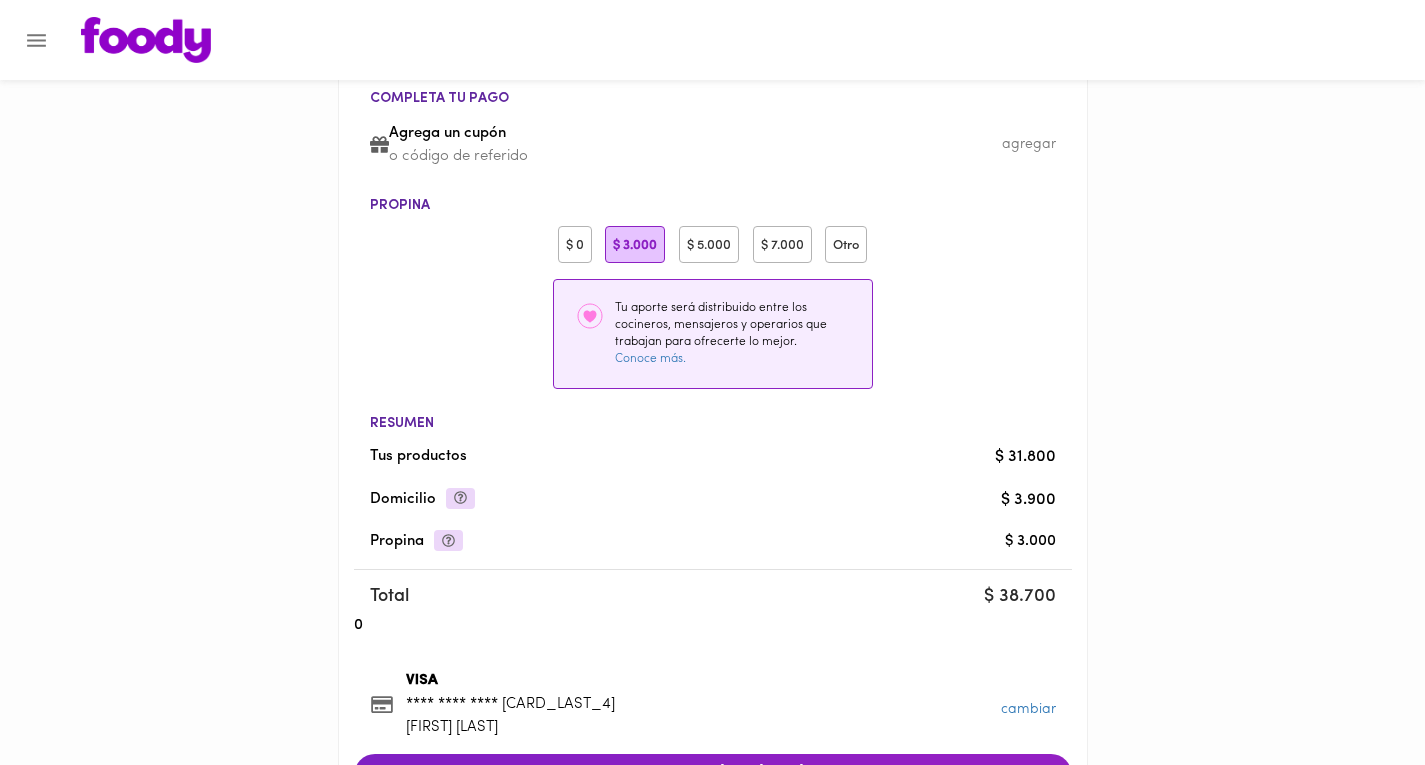 scroll, scrollTop: 0, scrollLeft: 0, axis: both 